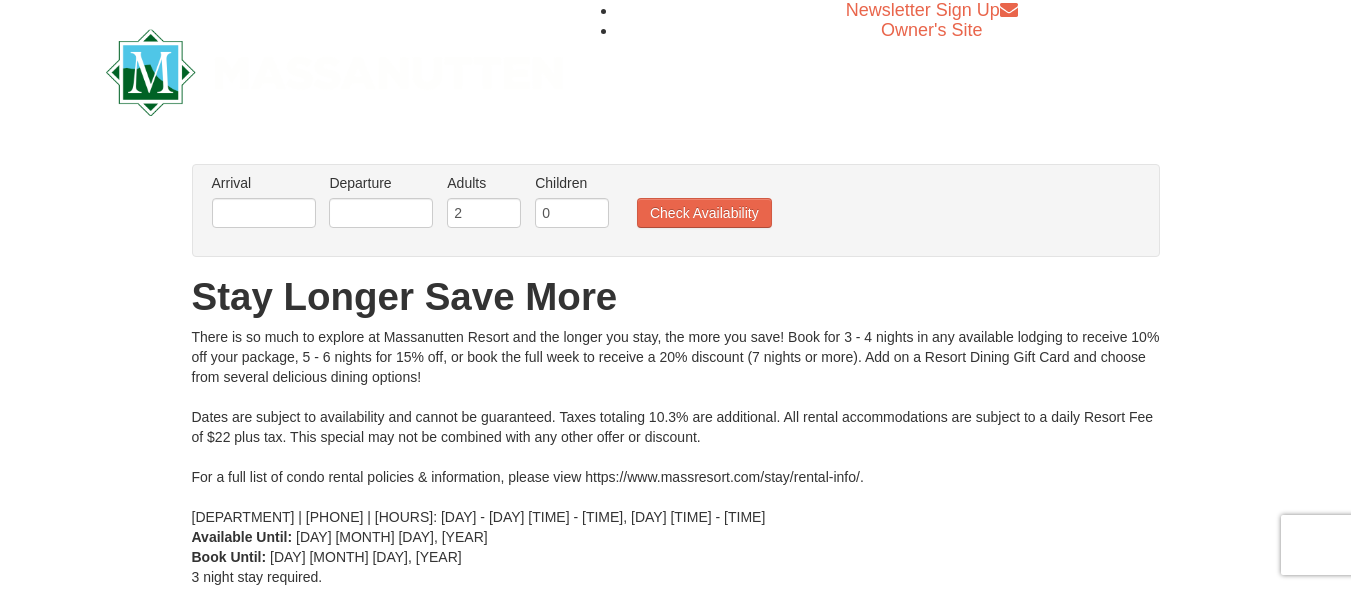 scroll, scrollTop: 0, scrollLeft: 0, axis: both 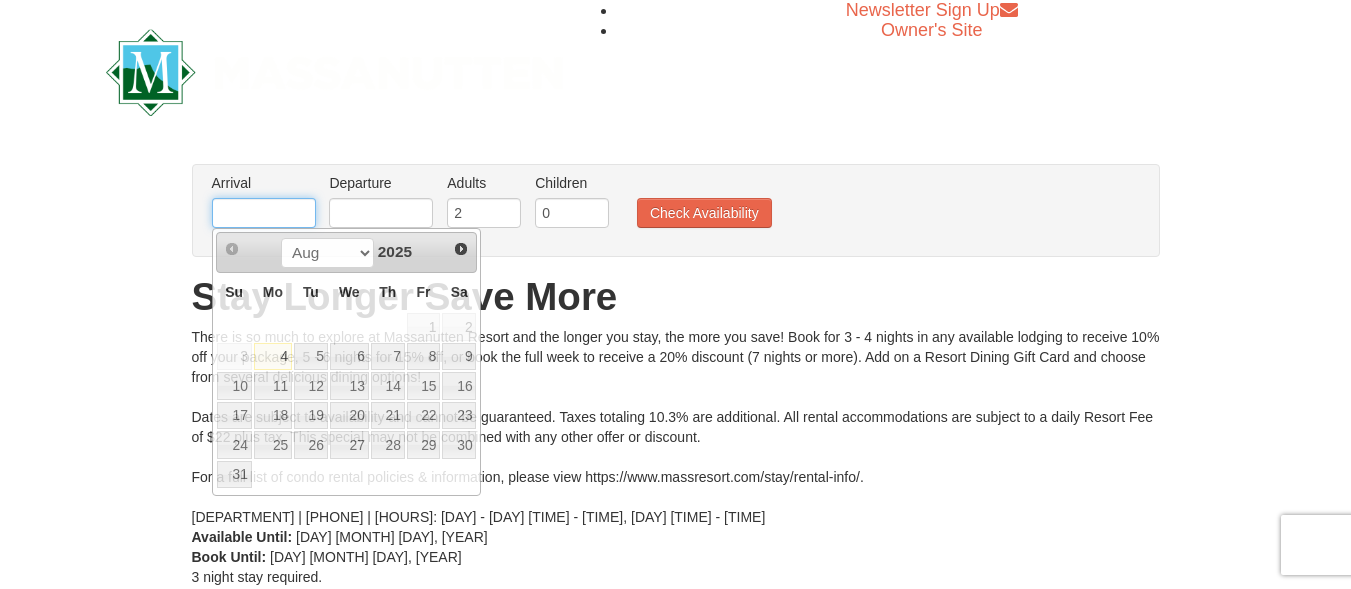 click at bounding box center [264, 213] 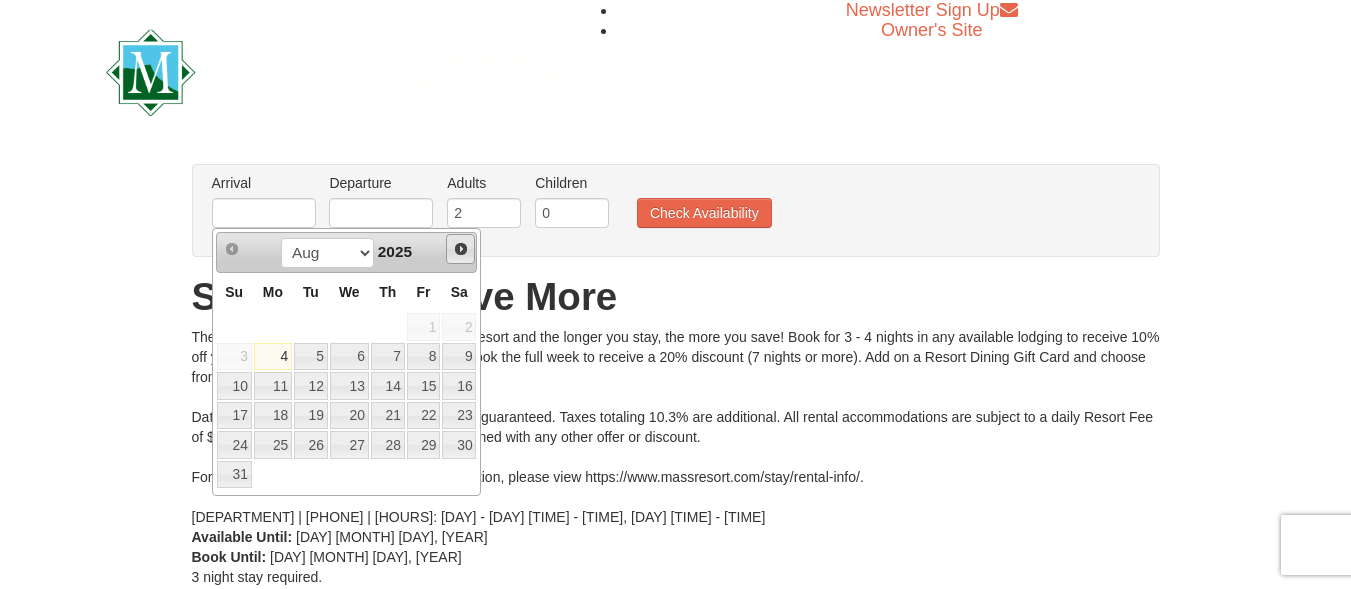 click on "Next" at bounding box center (461, 249) 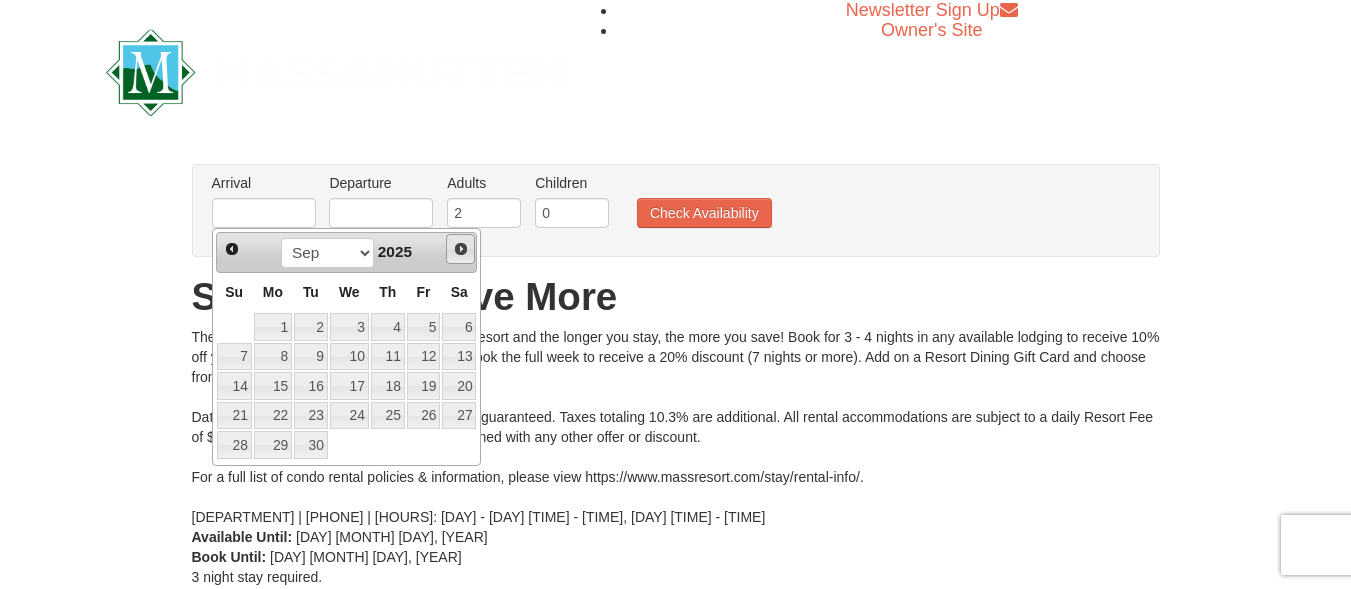 click on "Next" at bounding box center (461, 249) 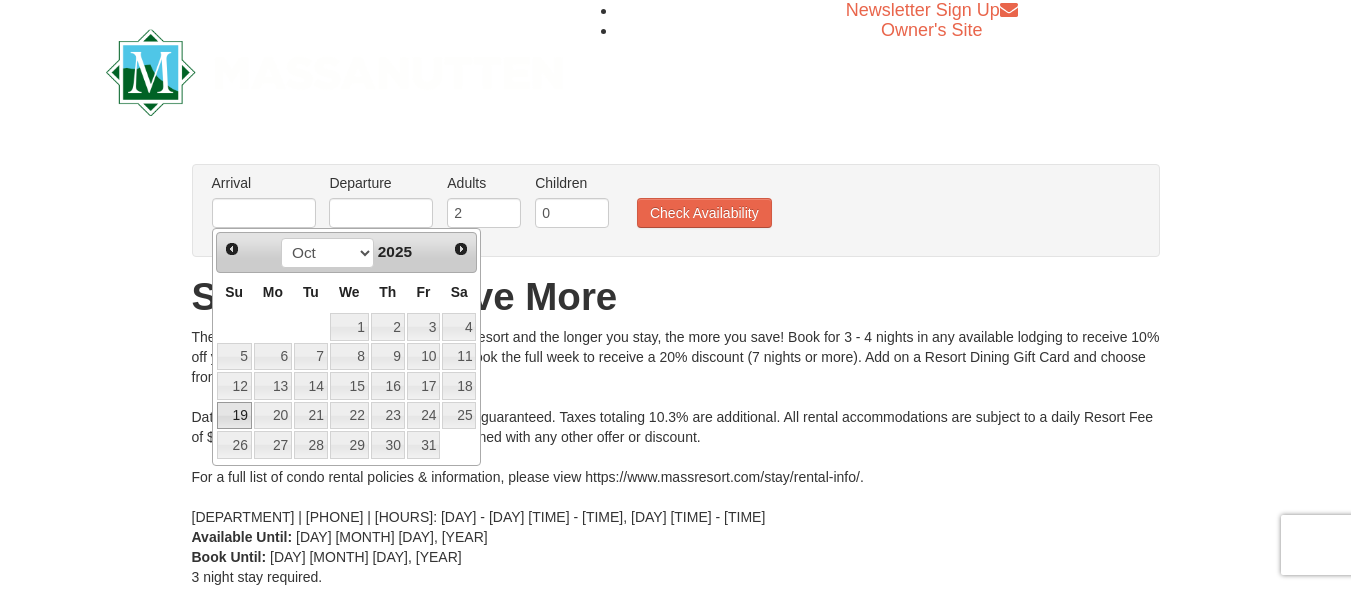 click on "19" at bounding box center [234, 416] 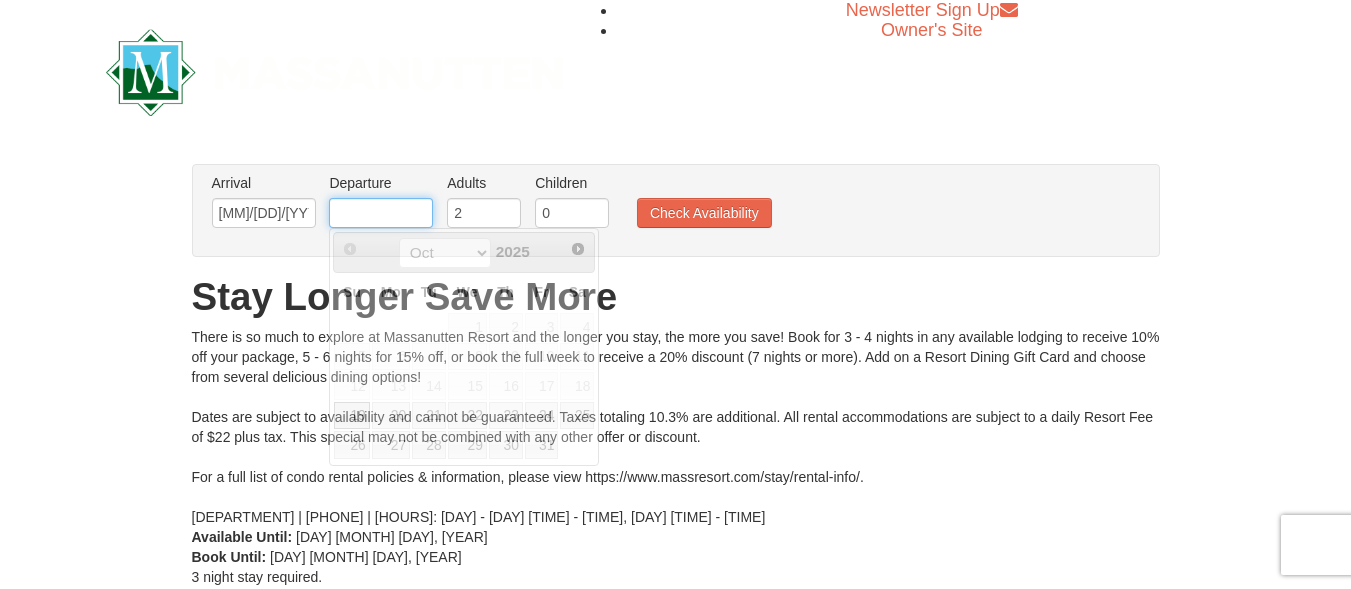 click at bounding box center (381, 213) 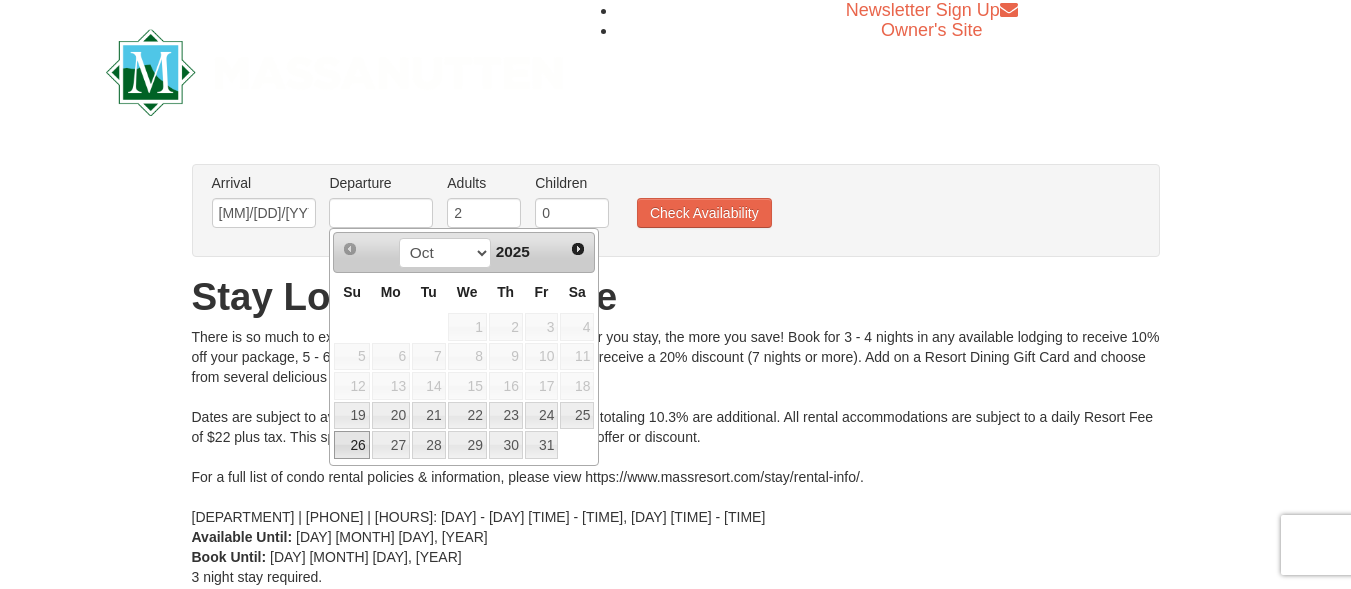 click on "26" at bounding box center [351, 445] 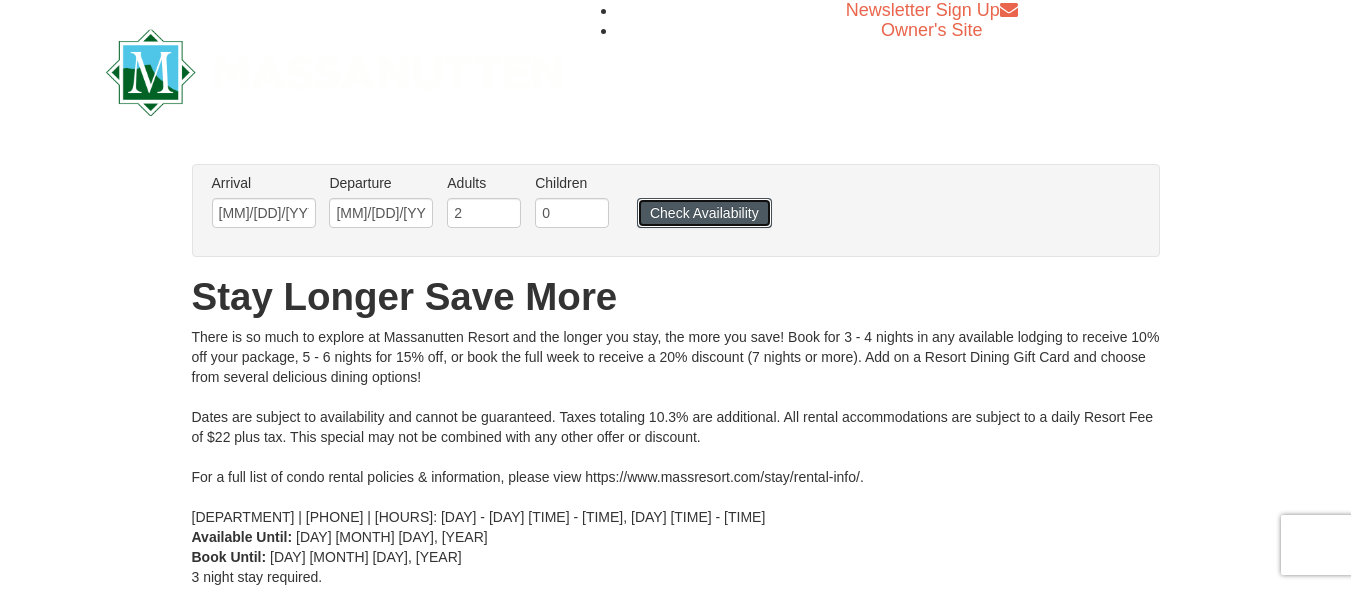 click on "Check Availability" at bounding box center [704, 213] 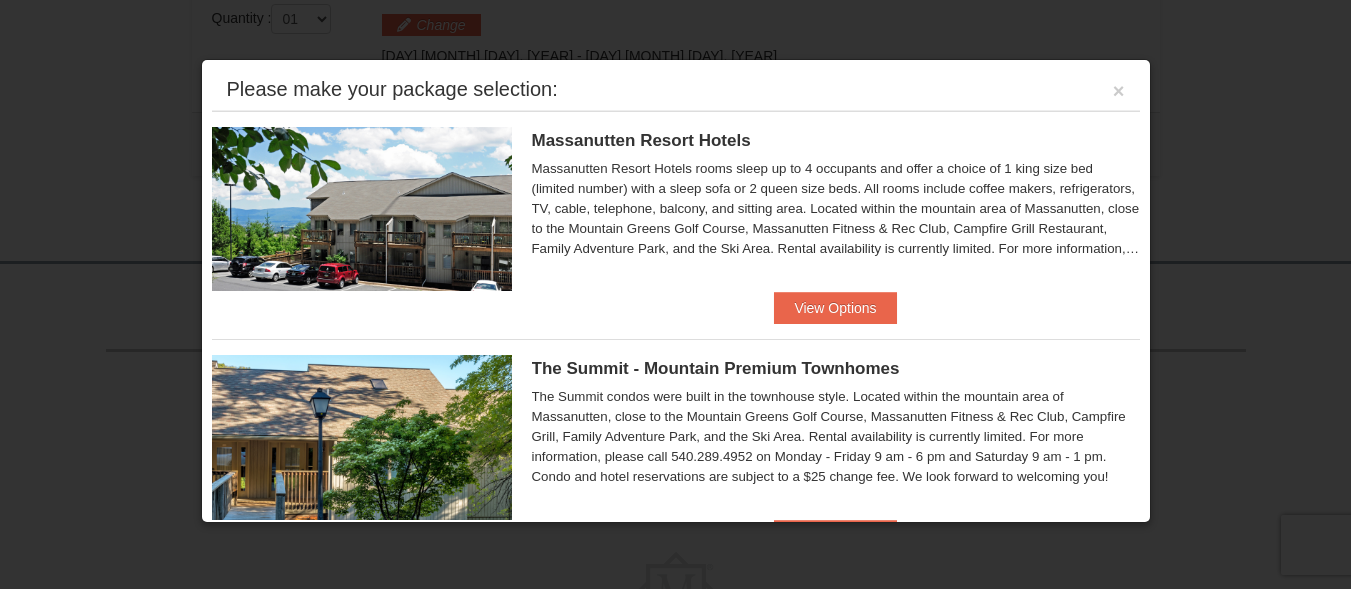 scroll, scrollTop: 652, scrollLeft: 0, axis: vertical 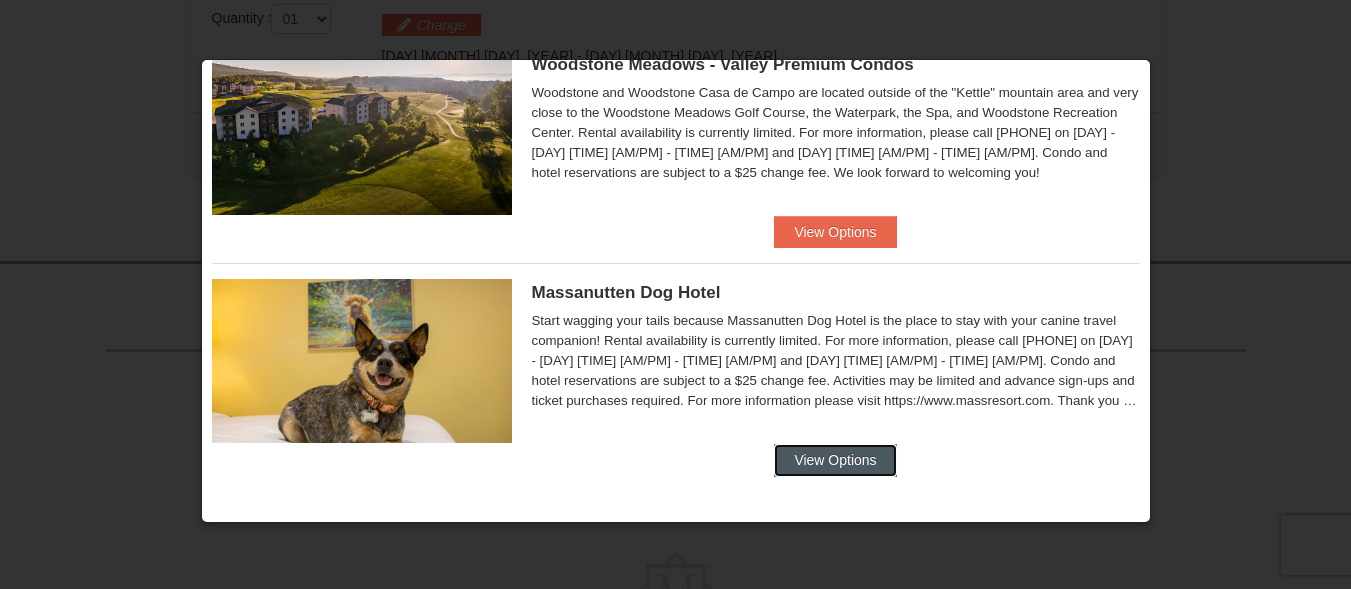 click on "View Options" at bounding box center [835, 460] 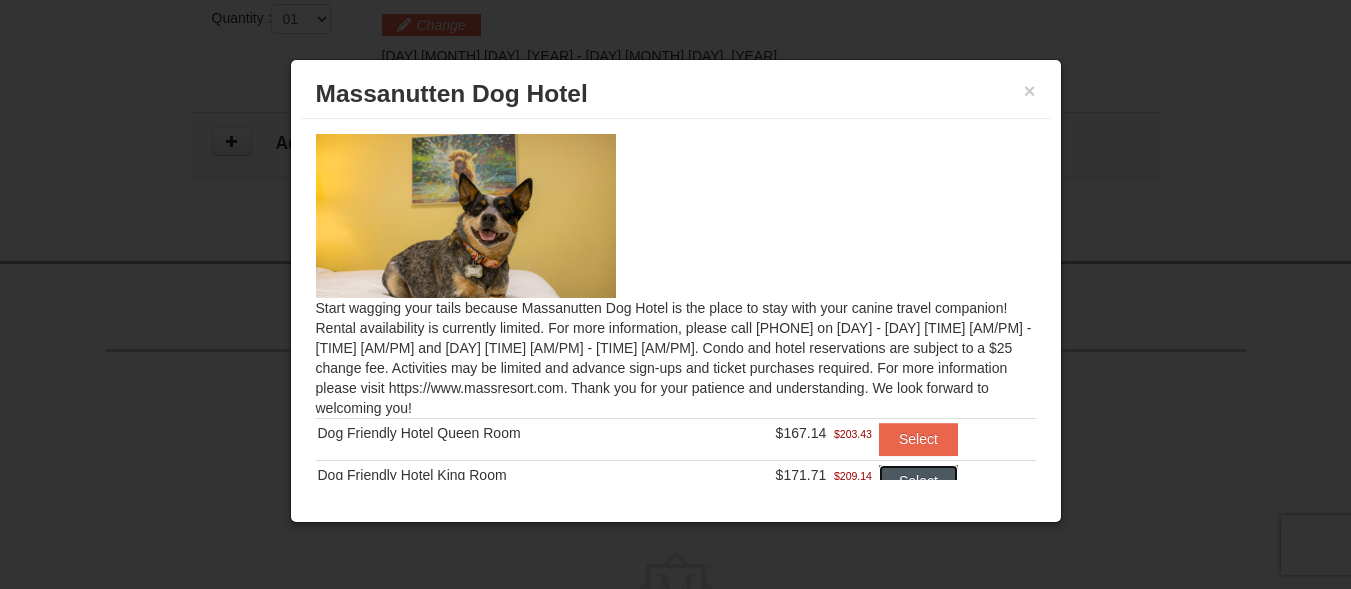 click on "Select" at bounding box center (918, 481) 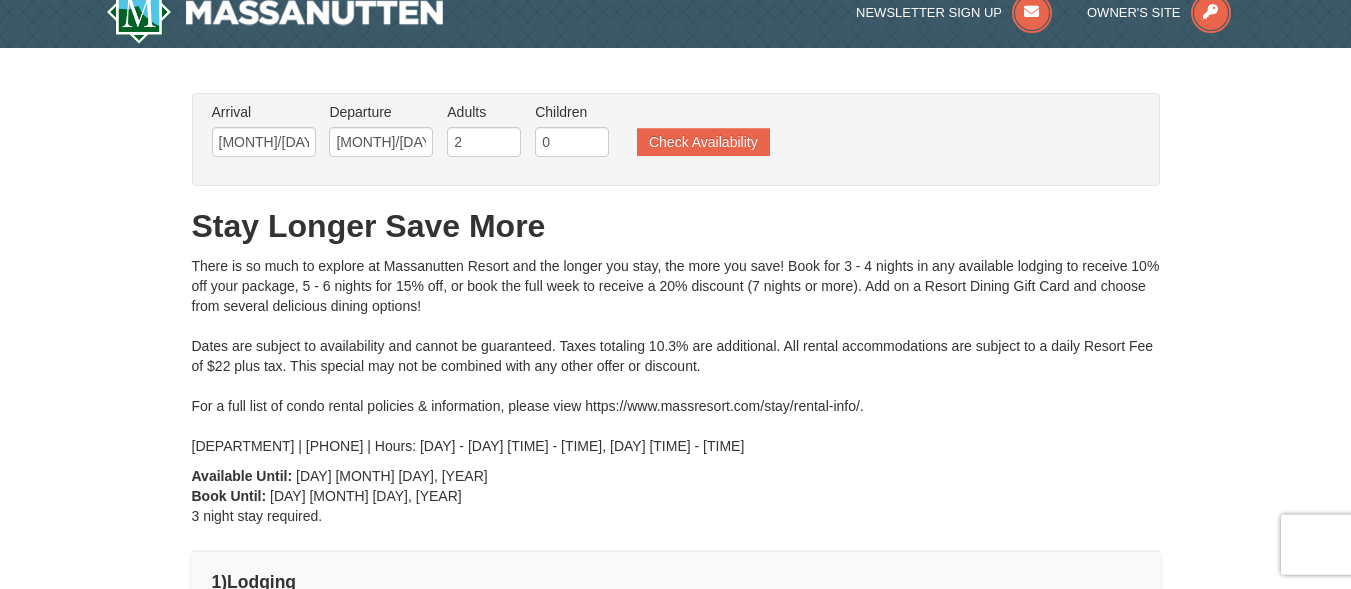 scroll, scrollTop: 0, scrollLeft: 0, axis: both 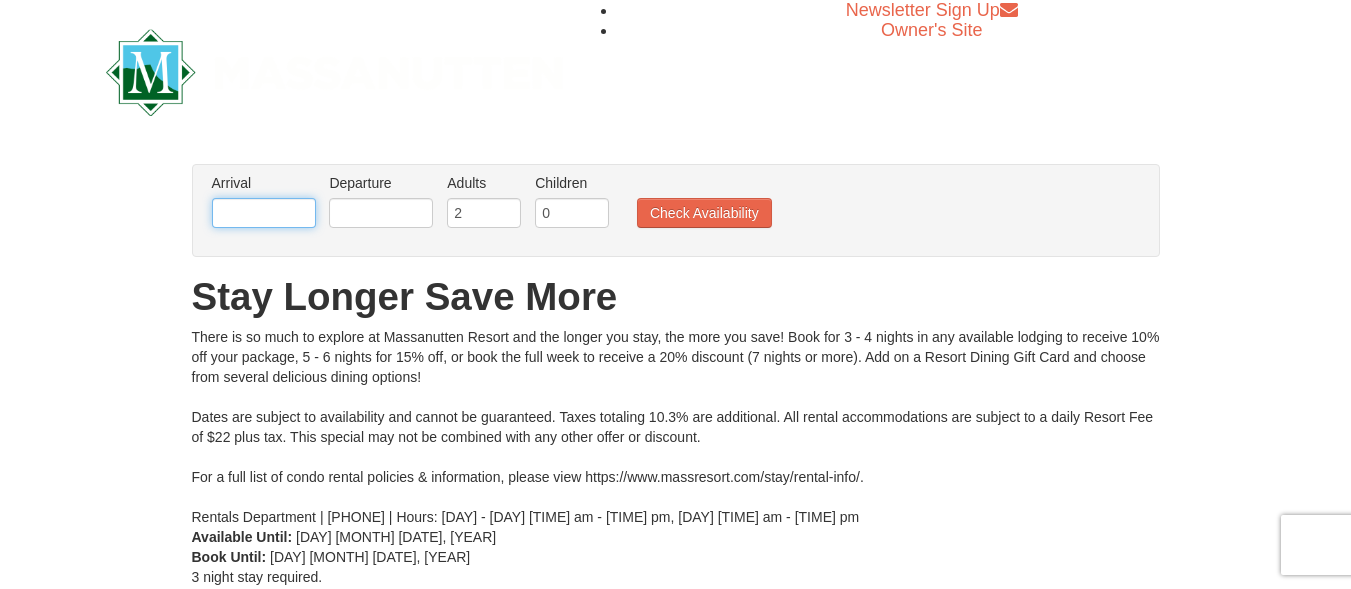 click at bounding box center (264, 213) 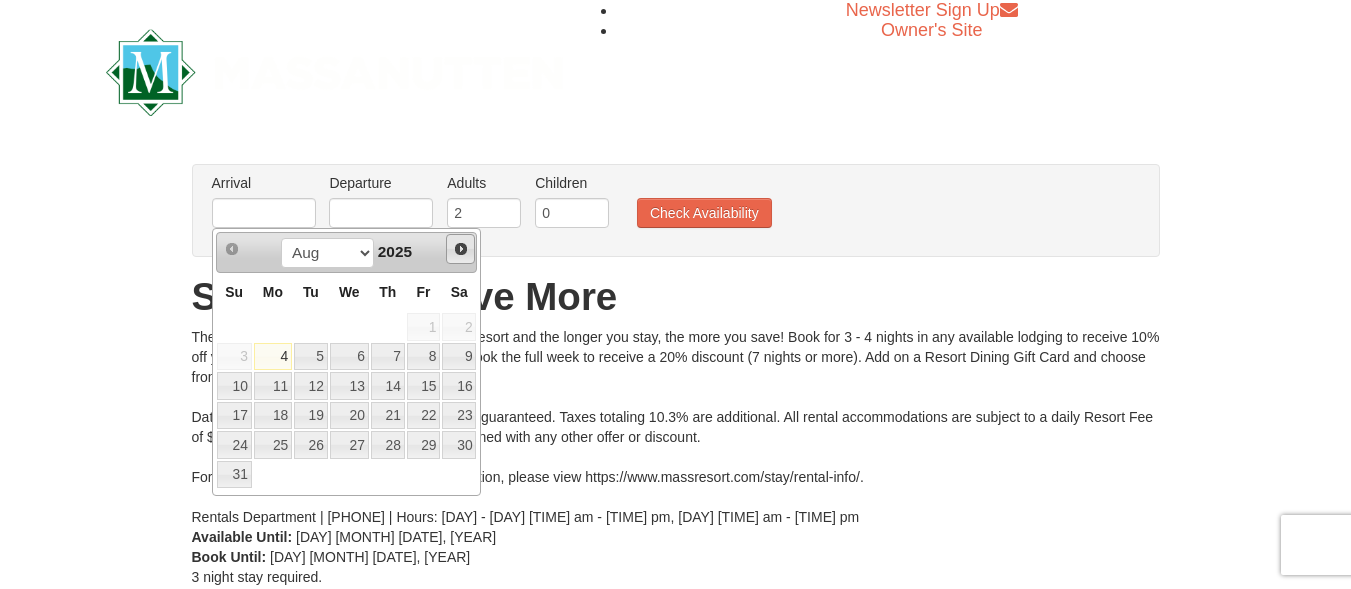 click on "Next" at bounding box center (461, 249) 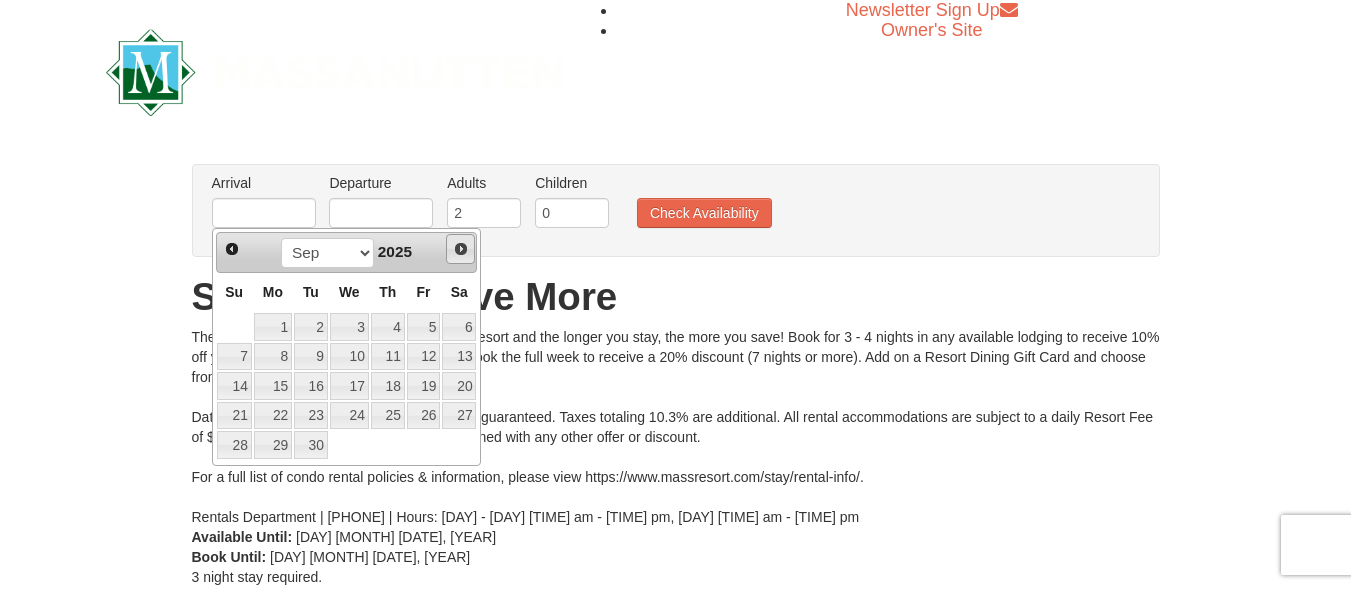 click on "Next" at bounding box center (461, 249) 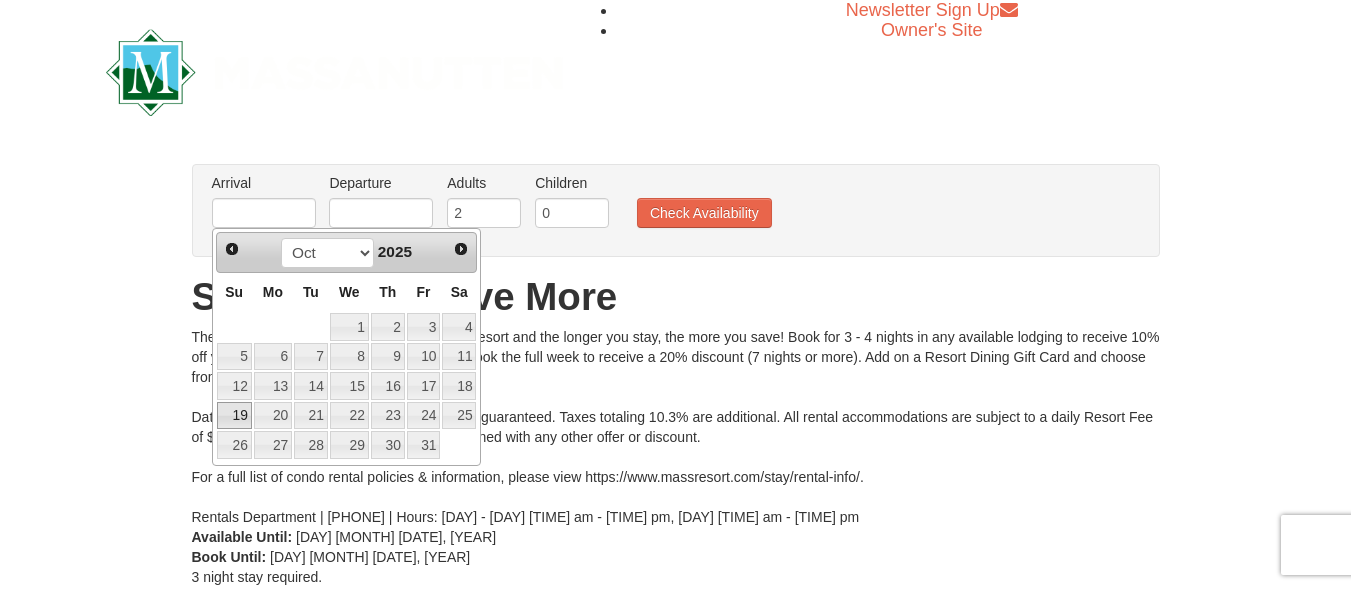 click on "19" at bounding box center (234, 416) 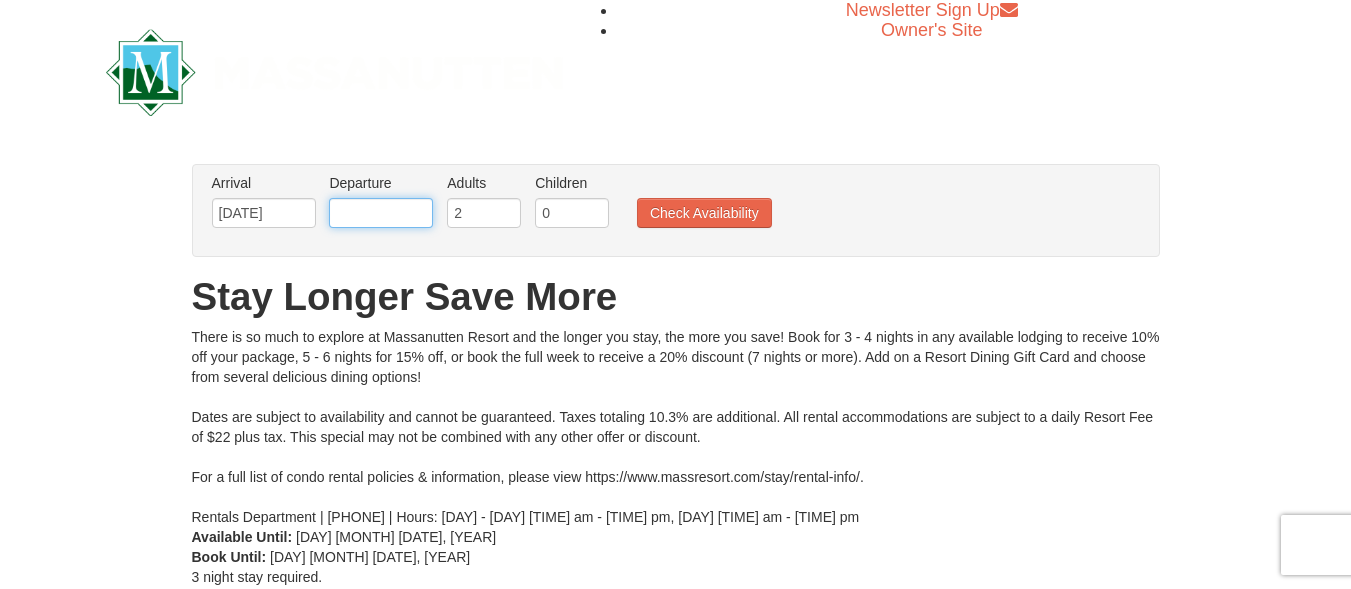 click at bounding box center [381, 213] 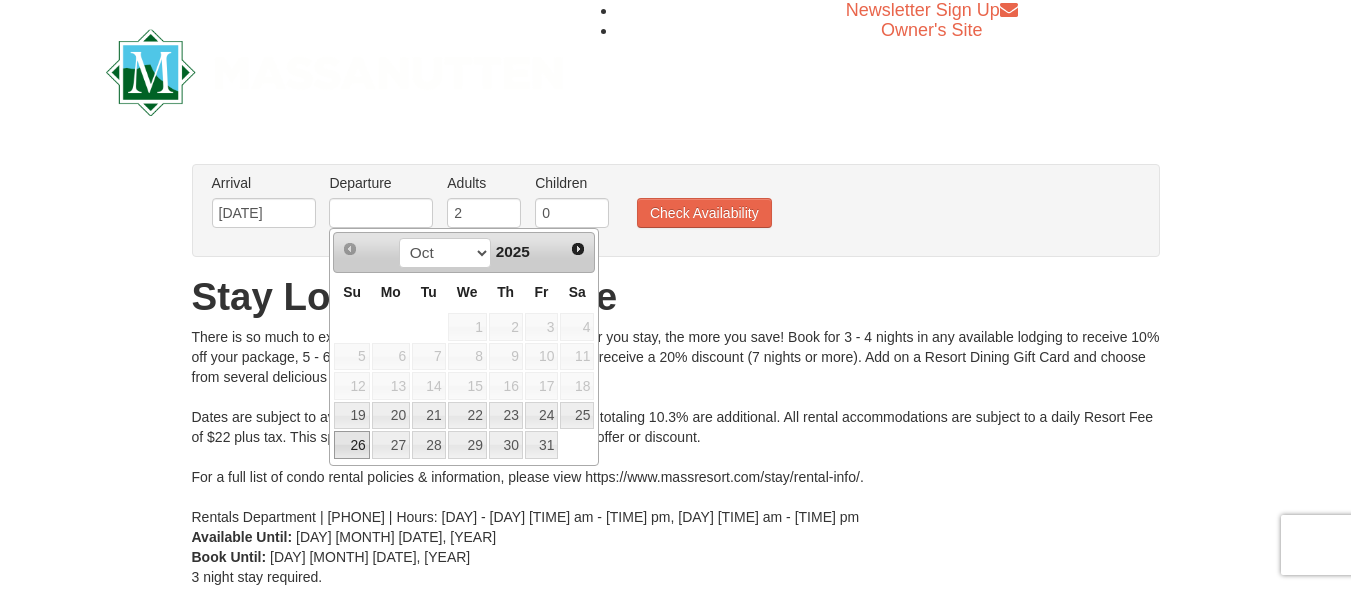 click on "26" at bounding box center [351, 445] 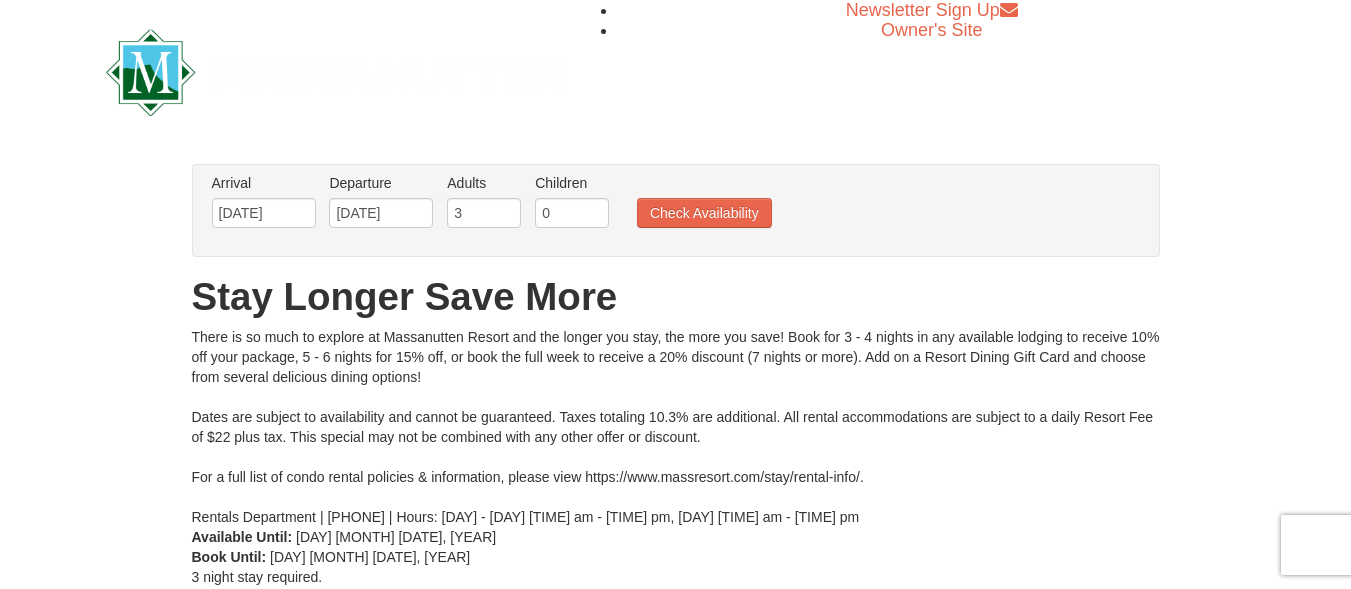 click on "3" at bounding box center [484, 213] 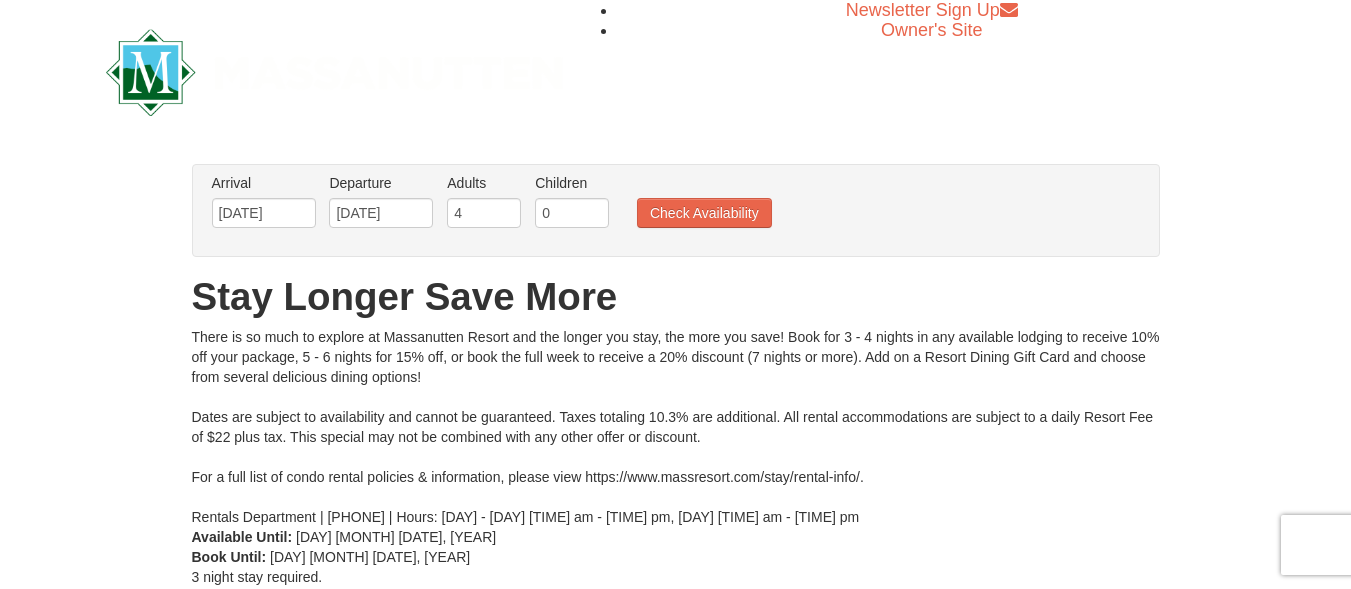 type on "4" 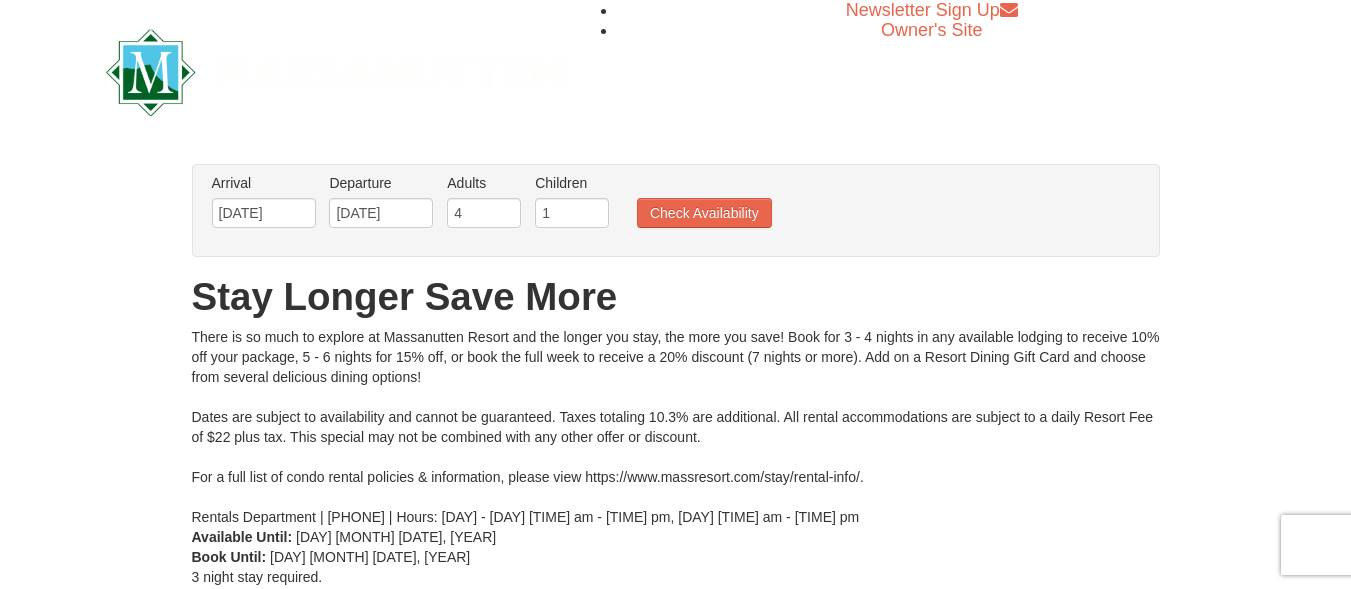 type on "1" 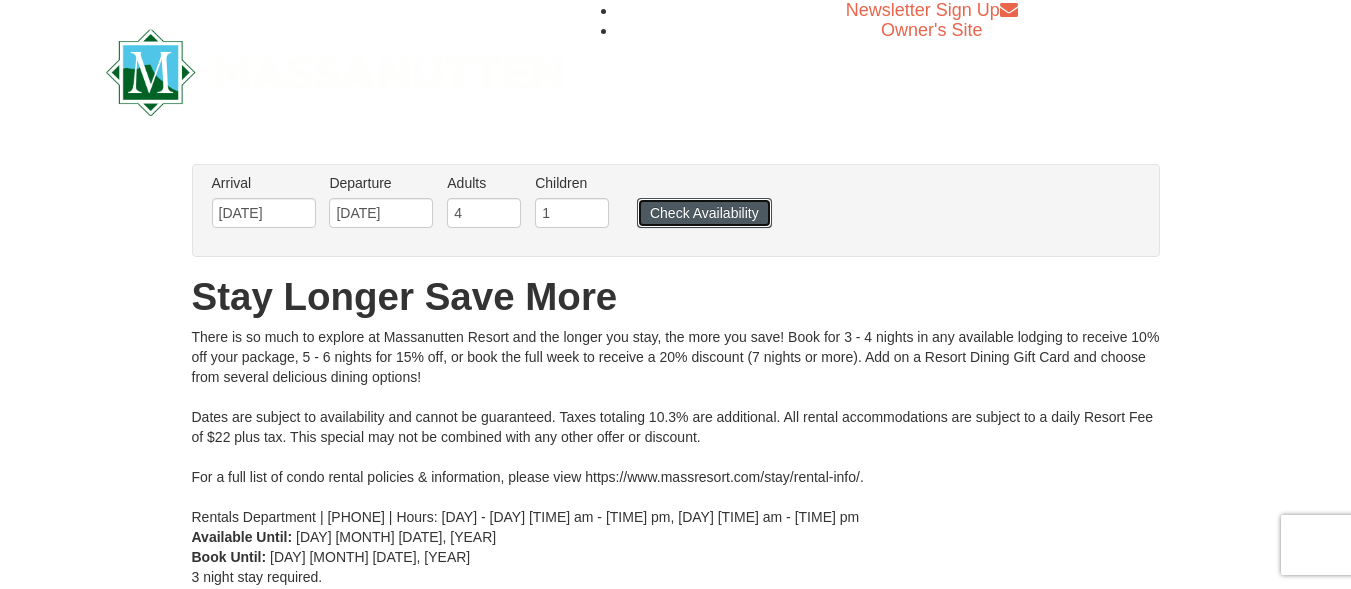 click on "Check Availability" at bounding box center (704, 213) 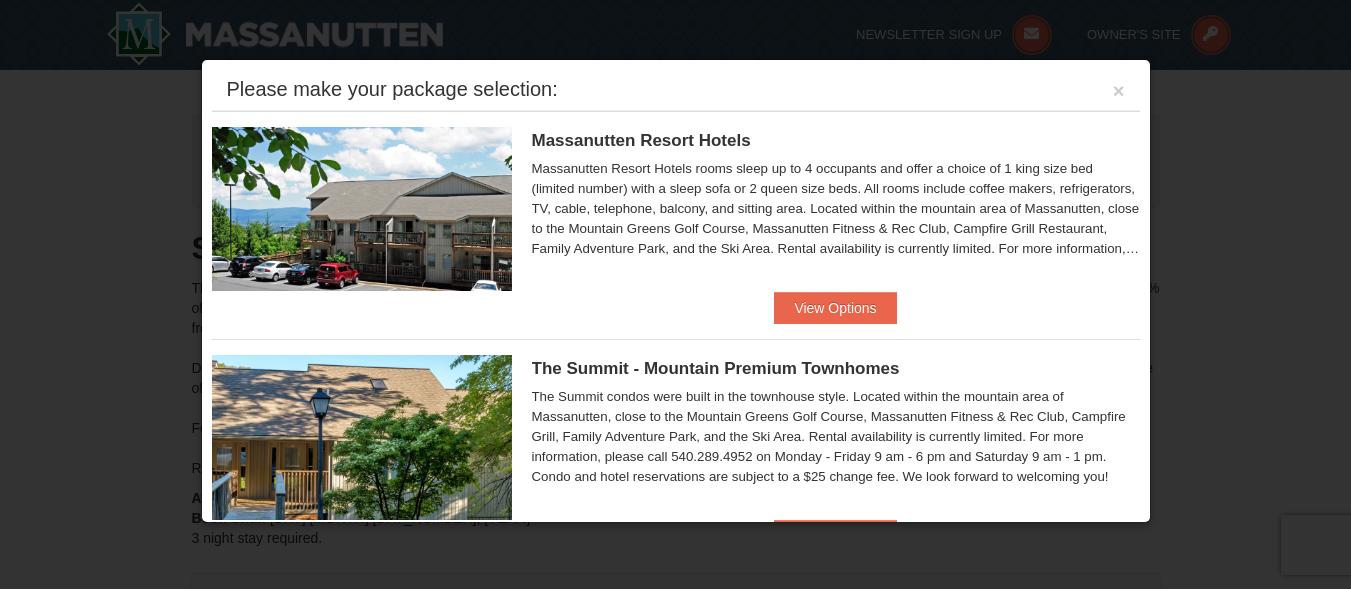 scroll, scrollTop: 651, scrollLeft: 0, axis: vertical 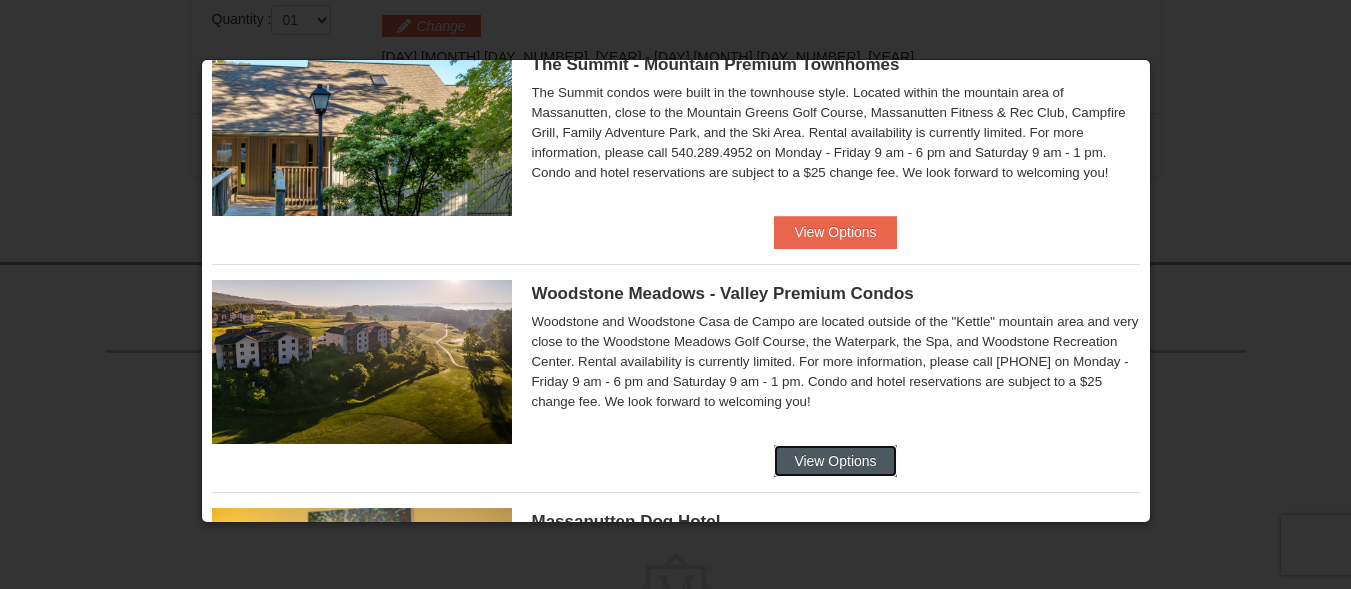 click on "View Options" at bounding box center (835, 461) 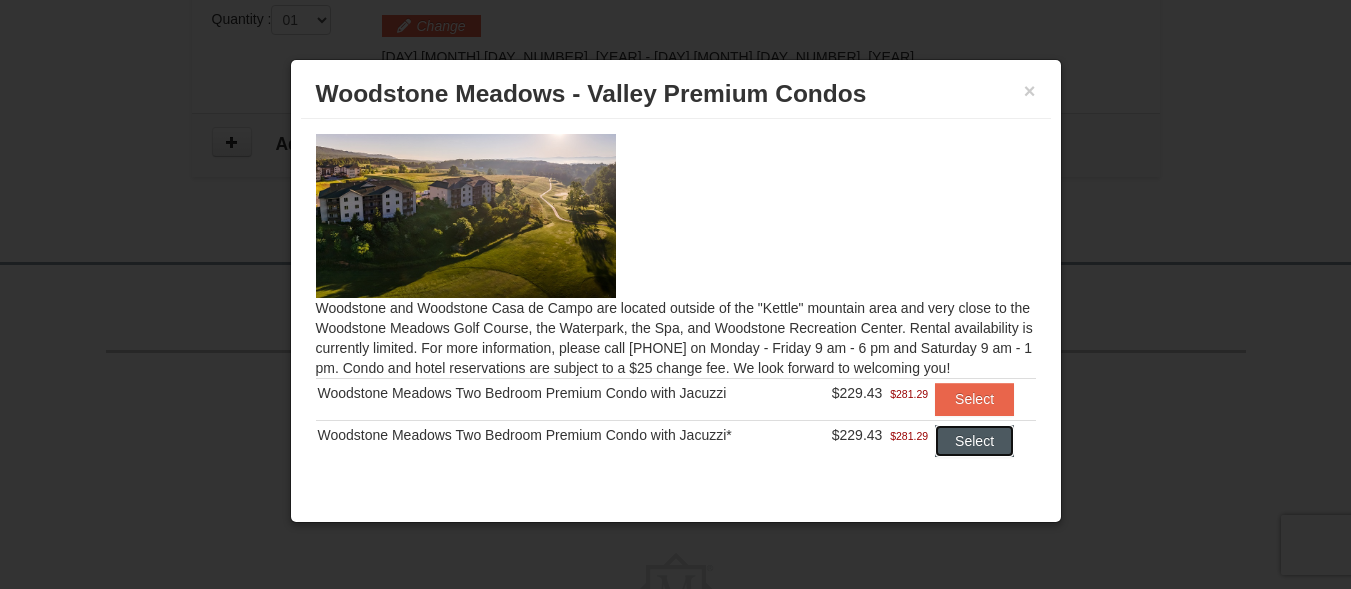 click on "Select" at bounding box center (974, 441) 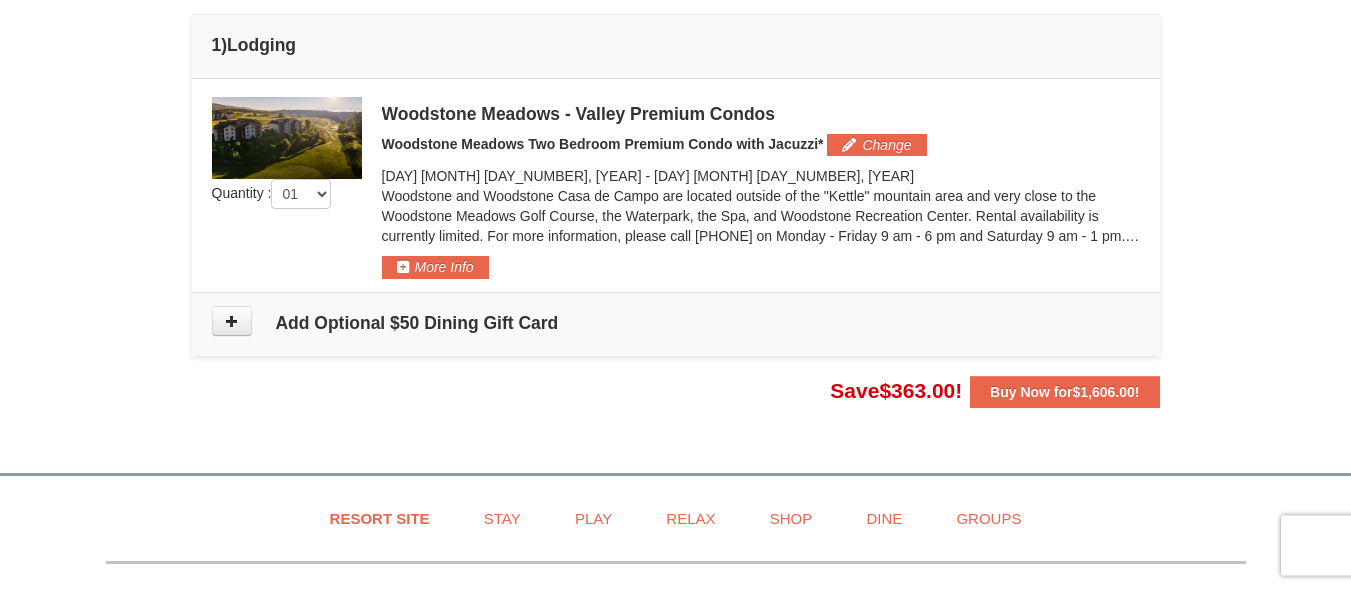 scroll, scrollTop: 555, scrollLeft: 0, axis: vertical 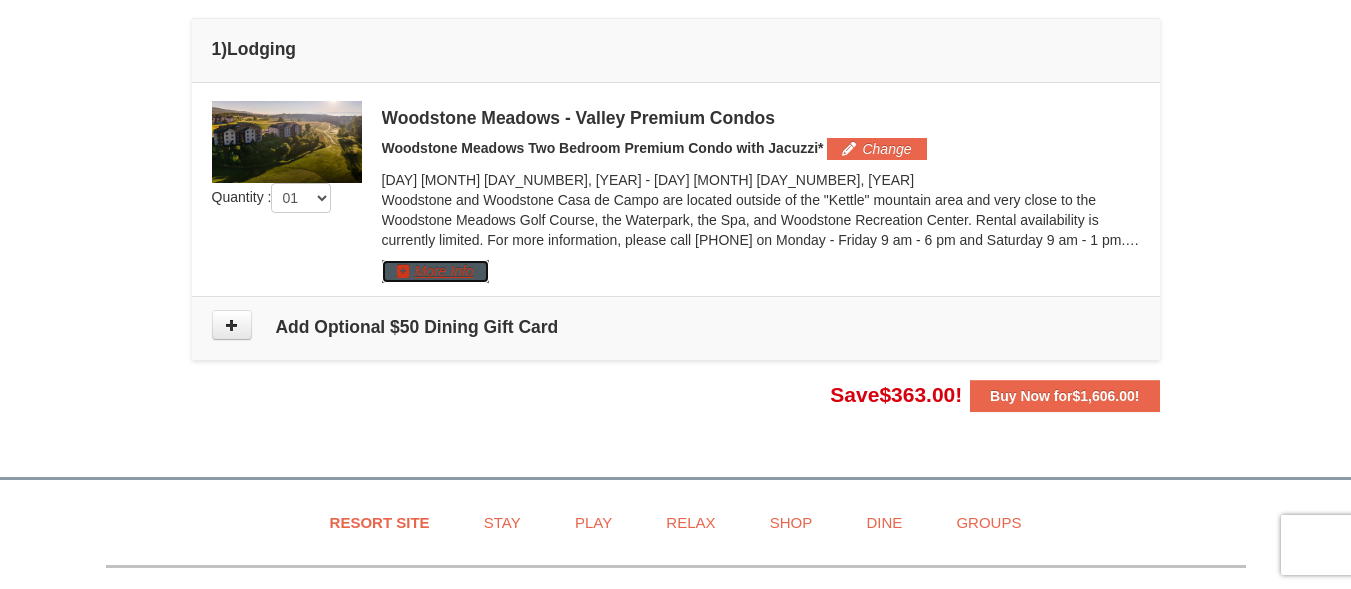 click on "More Info" at bounding box center [435, 271] 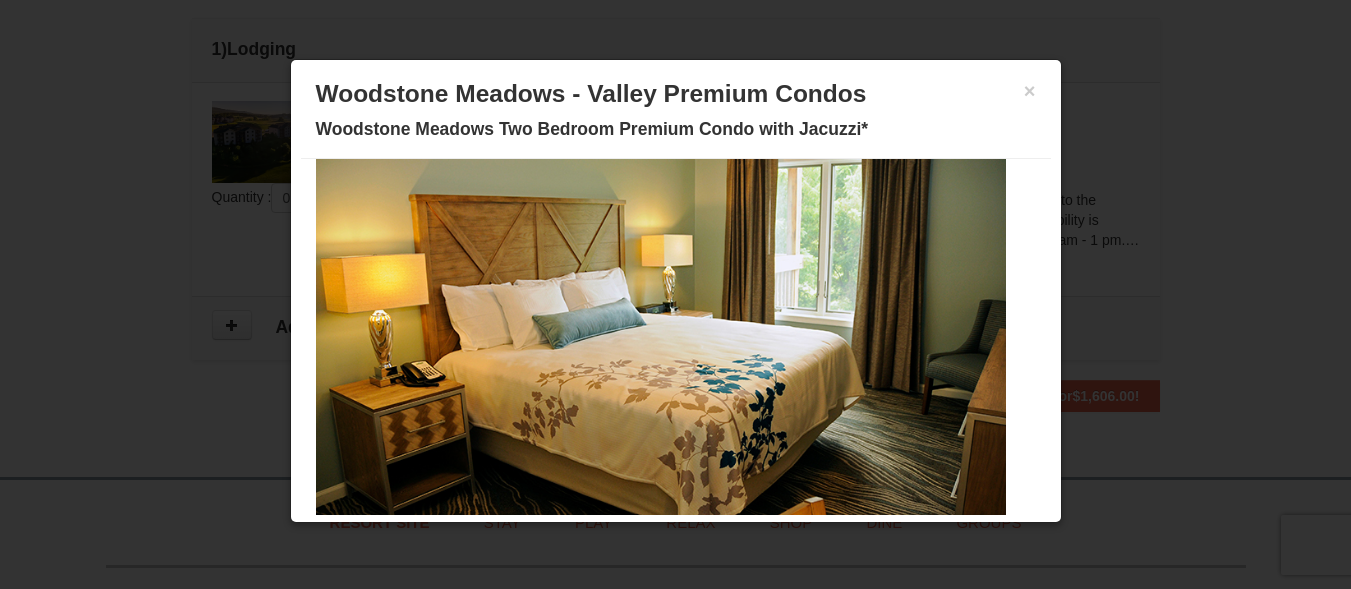 scroll, scrollTop: 126, scrollLeft: 0, axis: vertical 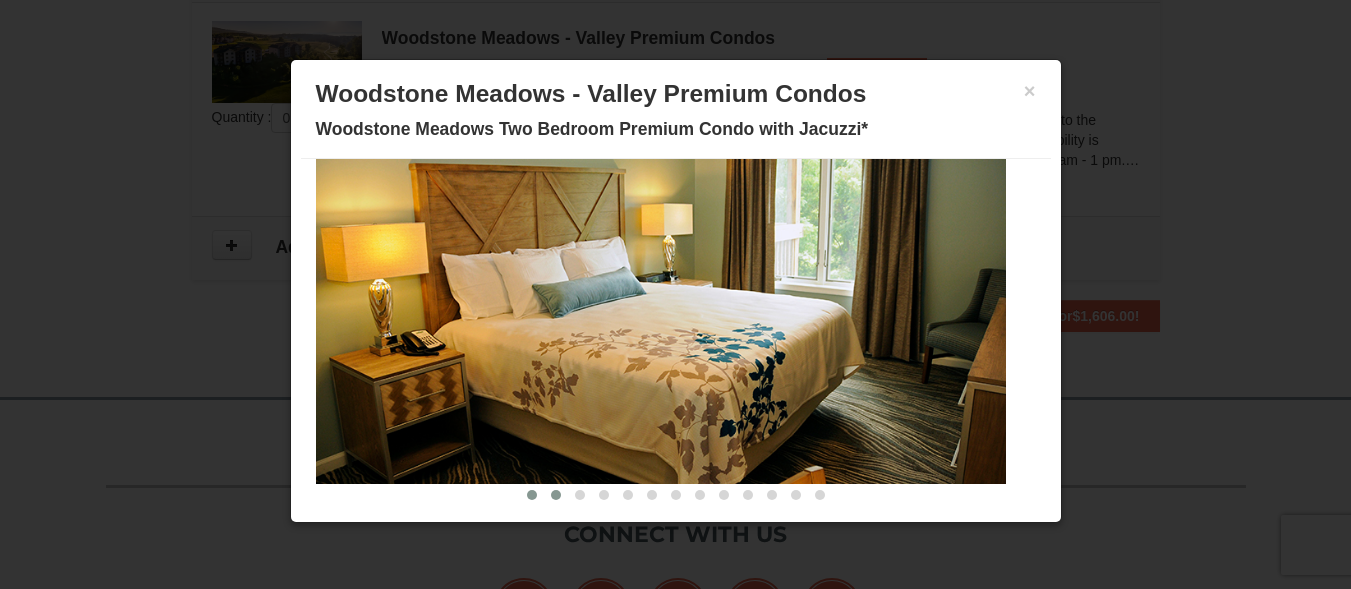click at bounding box center (556, 495) 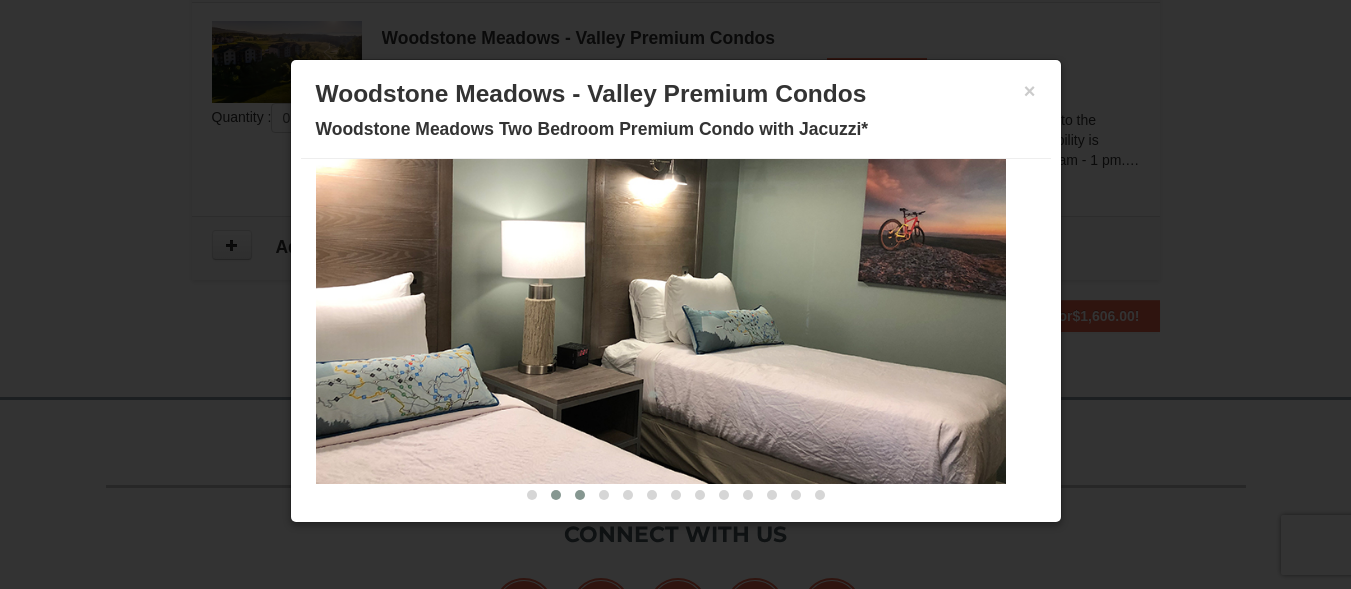 click at bounding box center (580, 495) 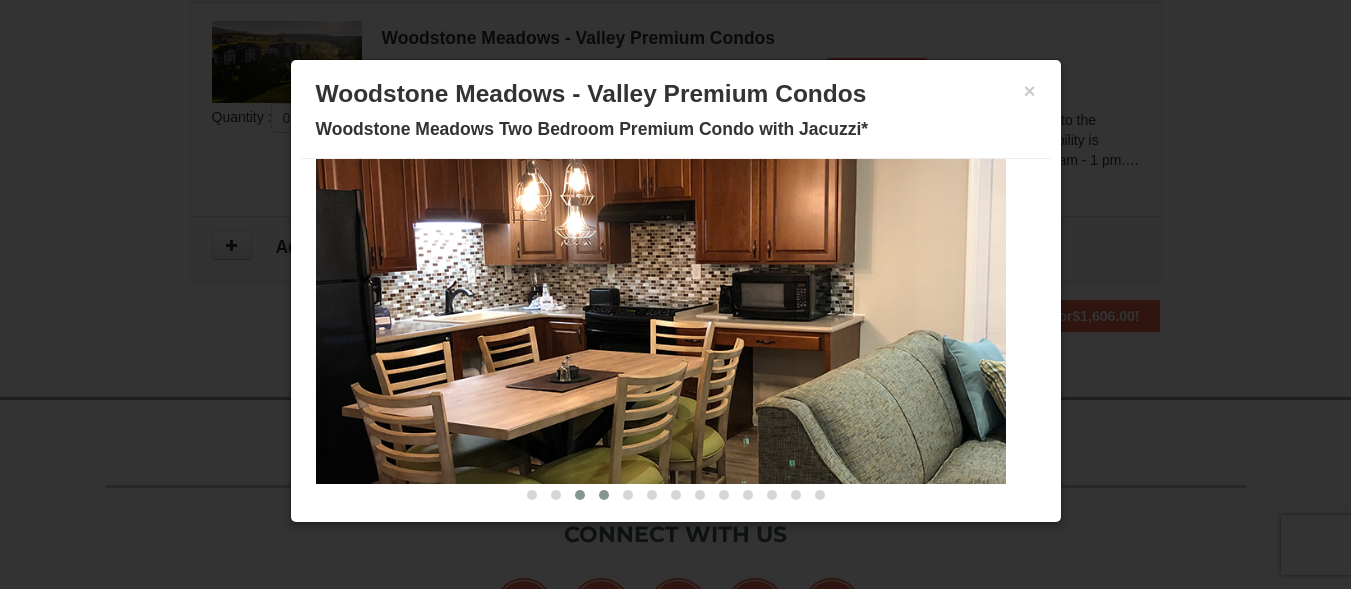 click at bounding box center (604, 495) 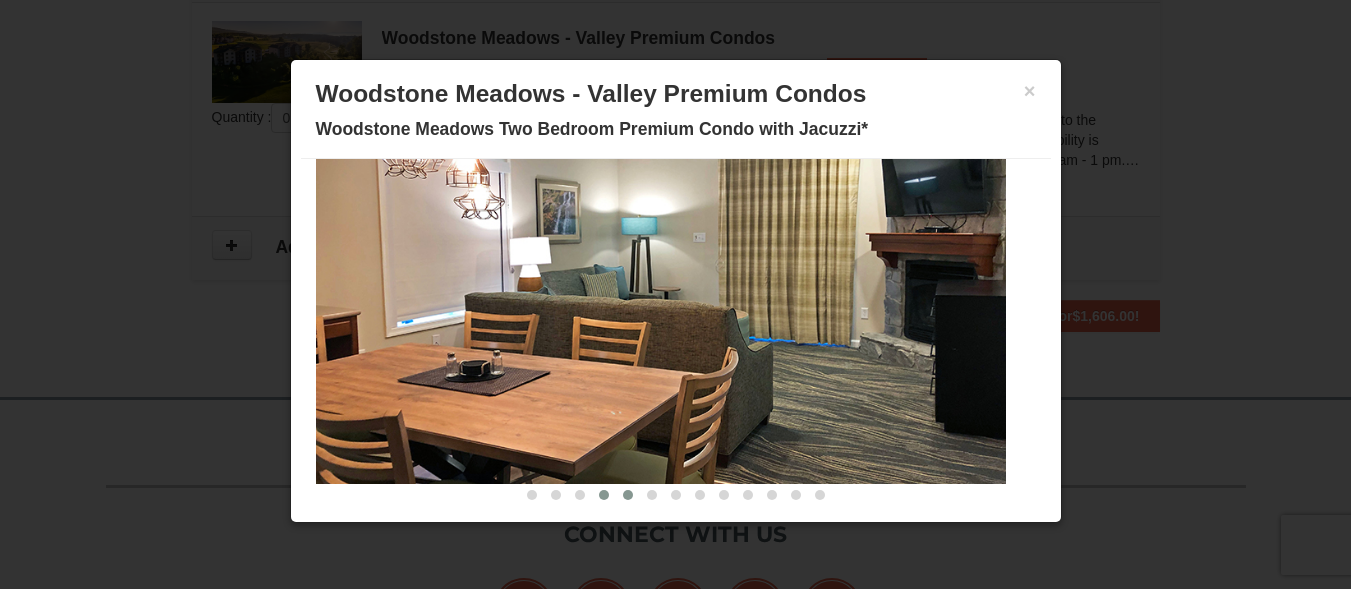 click at bounding box center [628, 495] 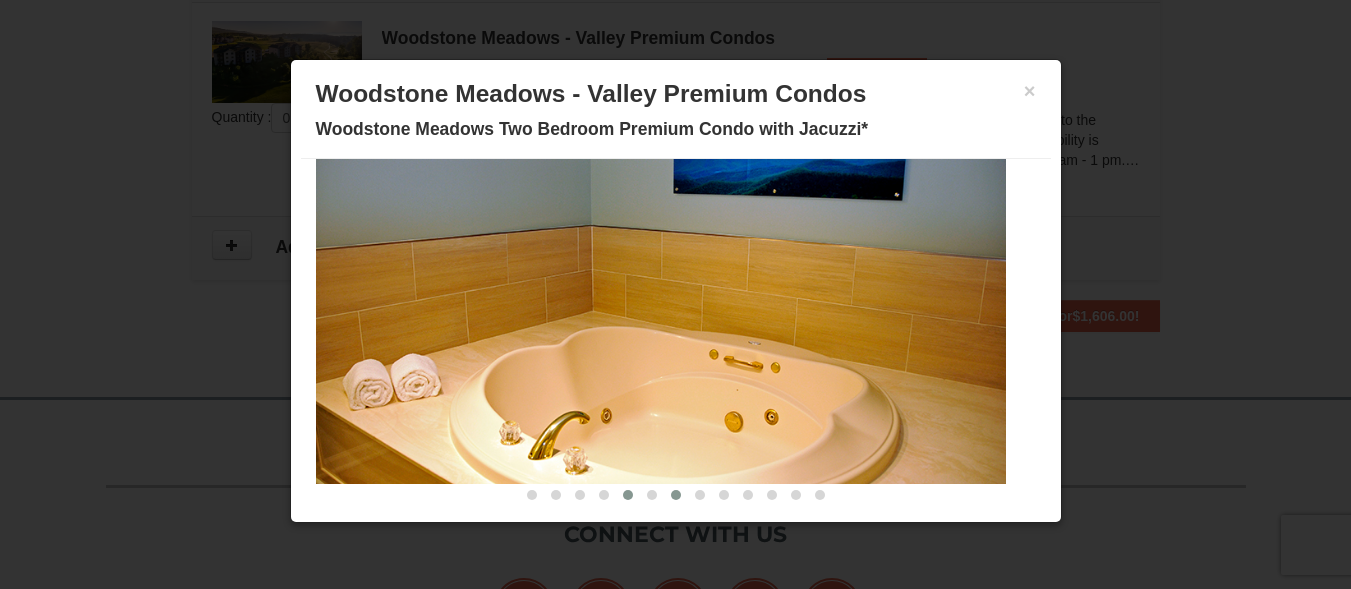 click at bounding box center (676, 495) 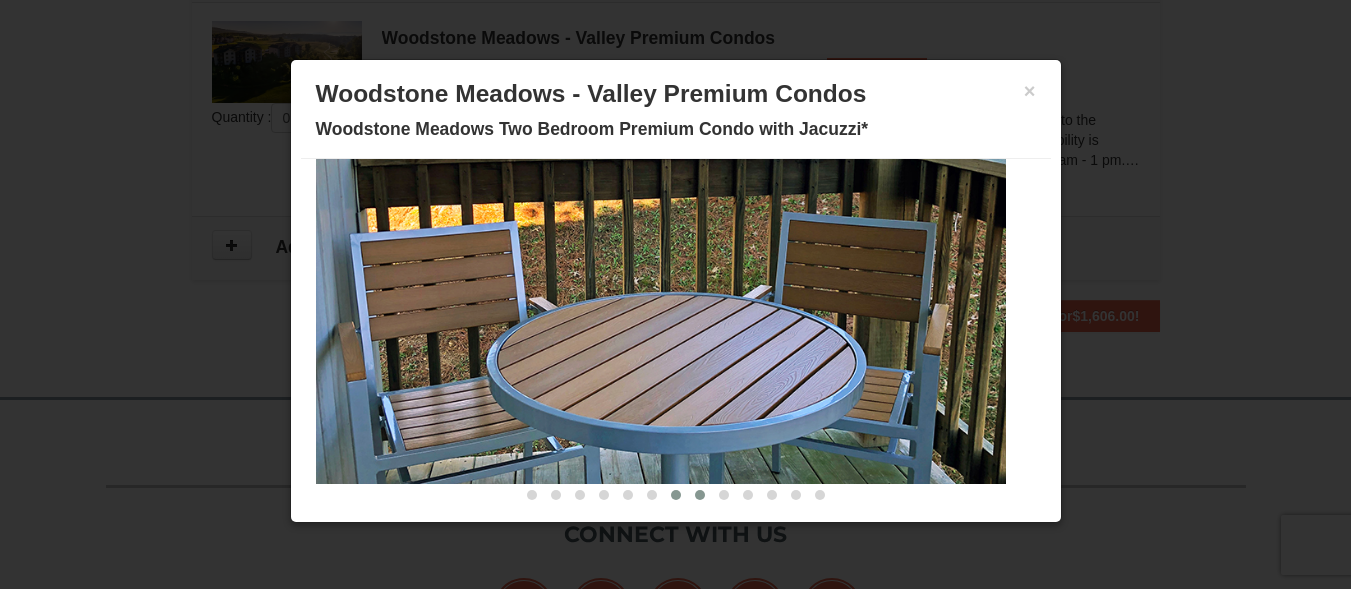 click at bounding box center [700, 495] 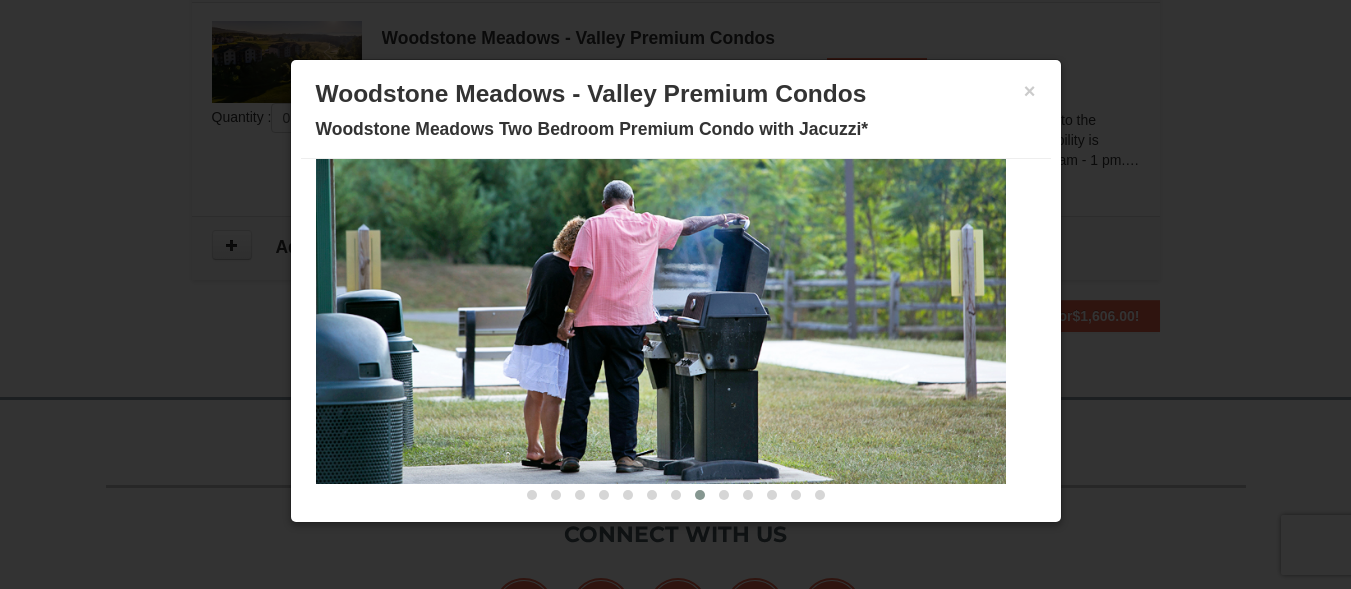click at bounding box center [700, 495] 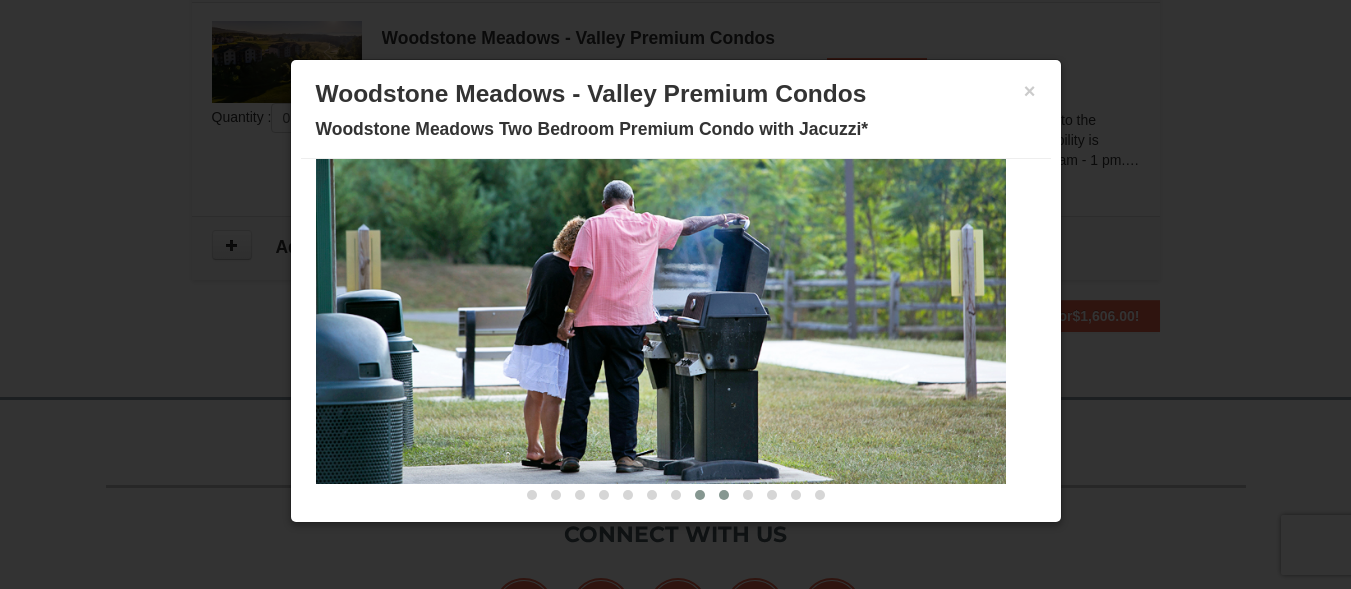 click at bounding box center [724, 495] 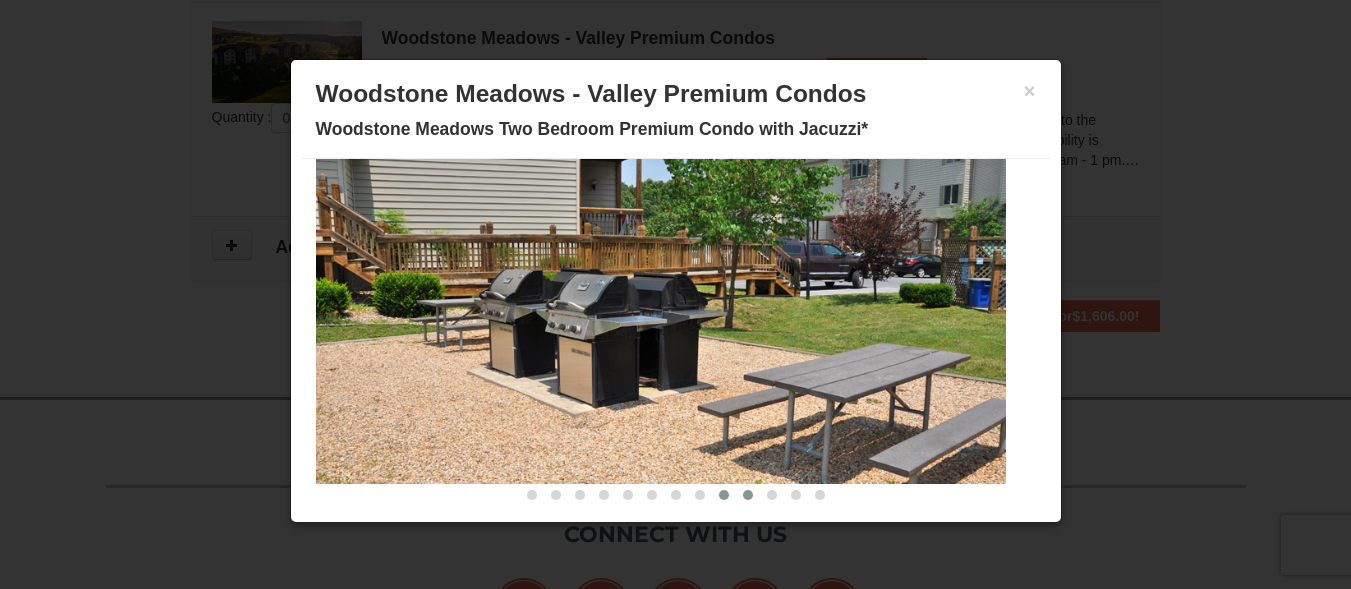 click at bounding box center [748, 495] 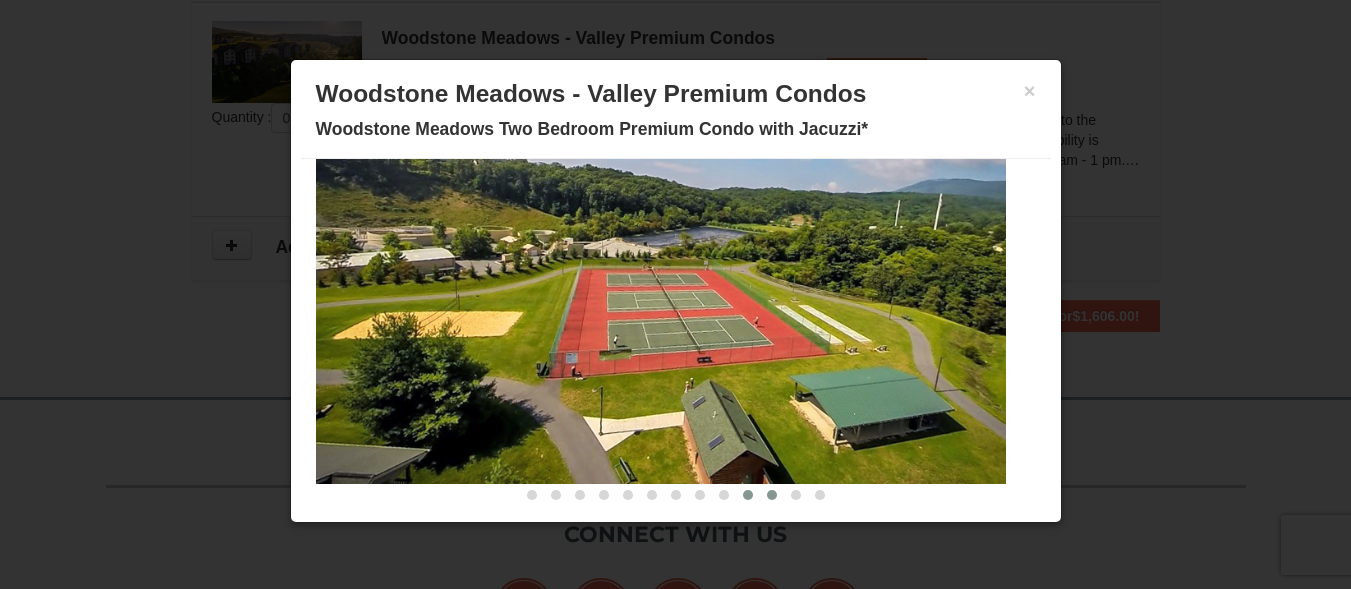 click at bounding box center (772, 495) 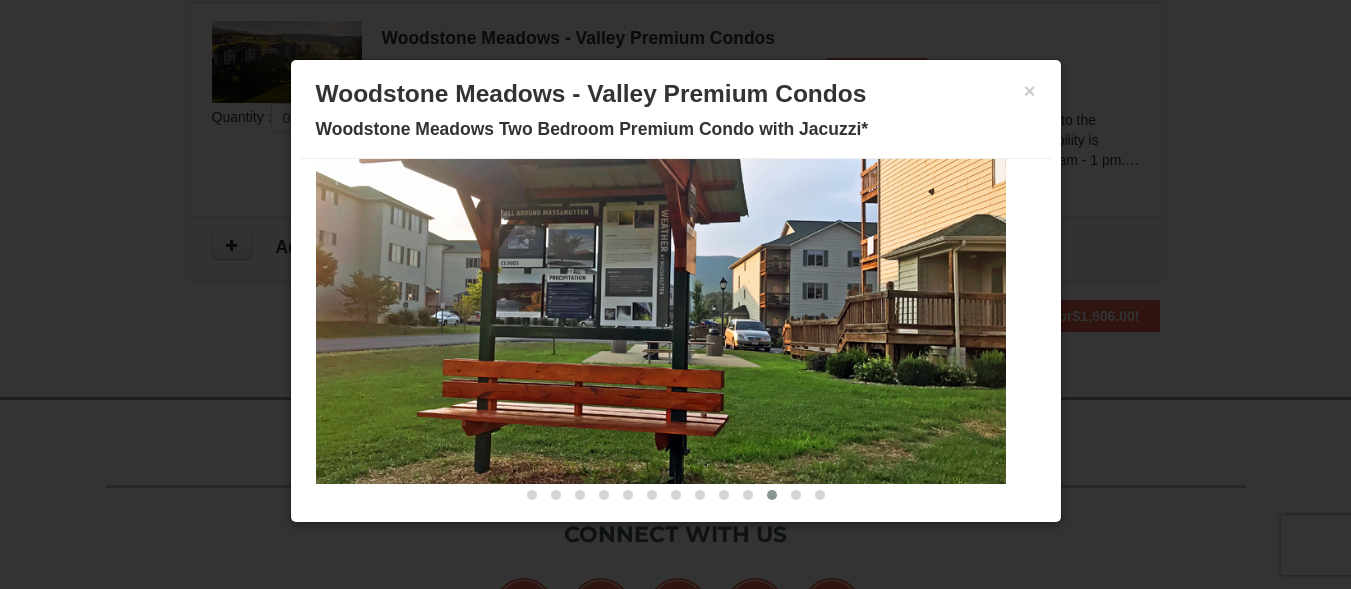 click at bounding box center (772, 495) 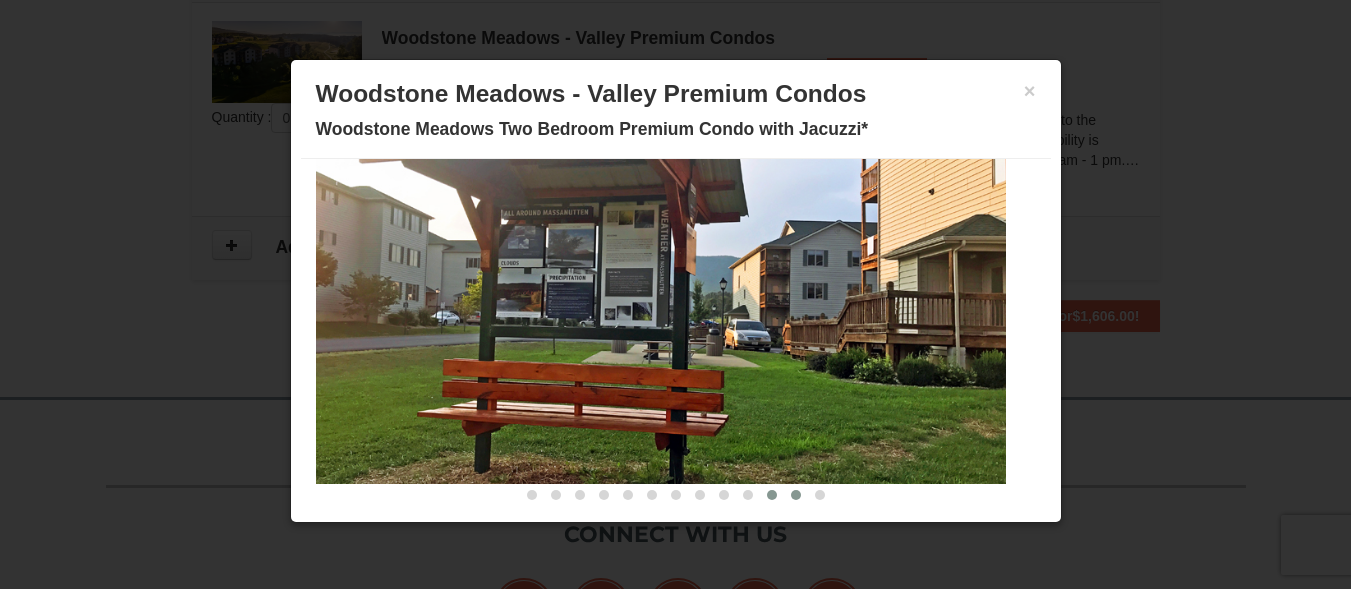 click at bounding box center [796, 495] 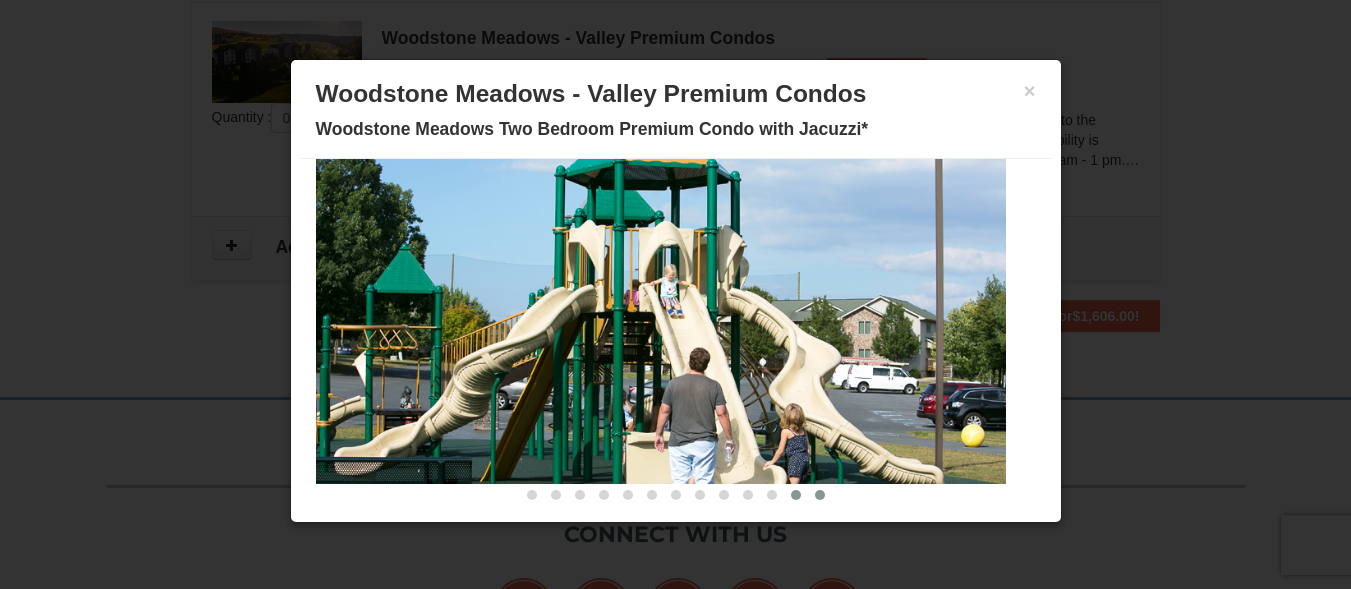click at bounding box center (820, 495) 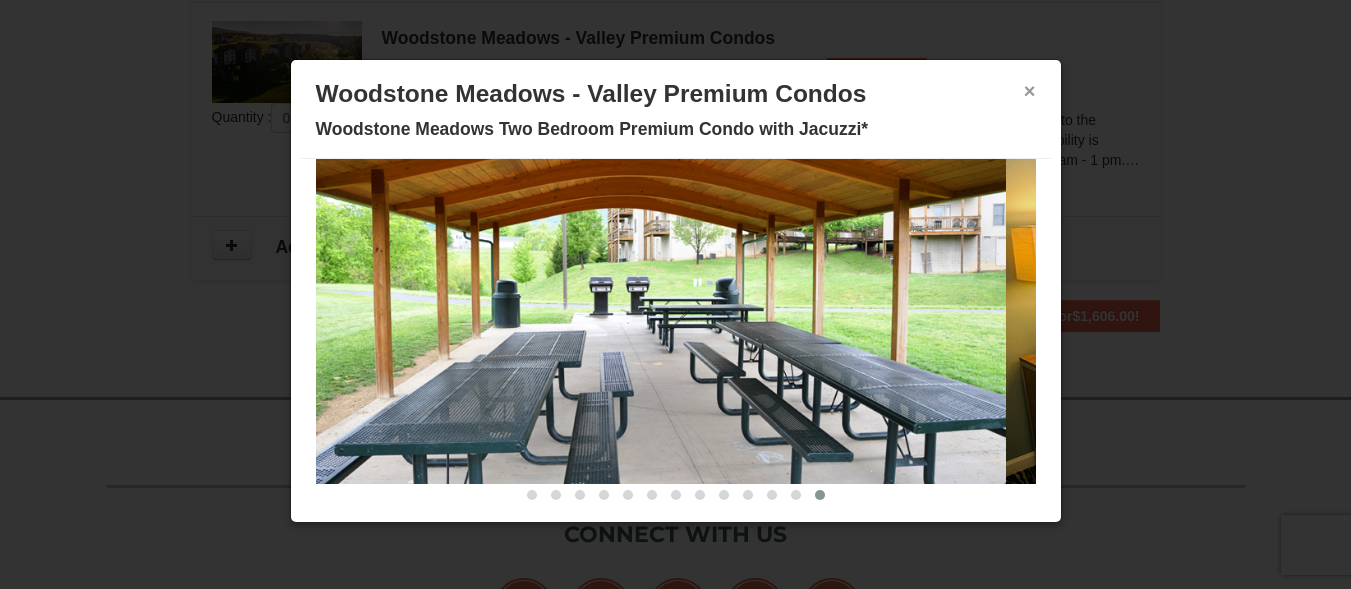 click on "×" at bounding box center (1030, 91) 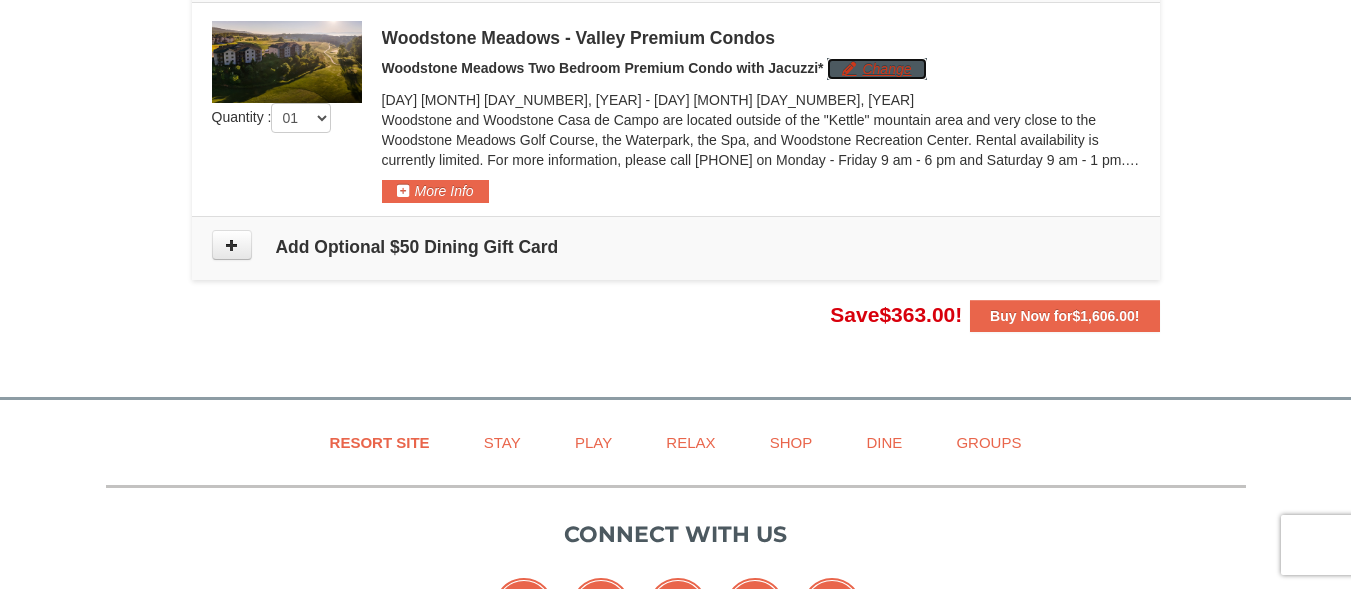 click on "Change" at bounding box center [876, 69] 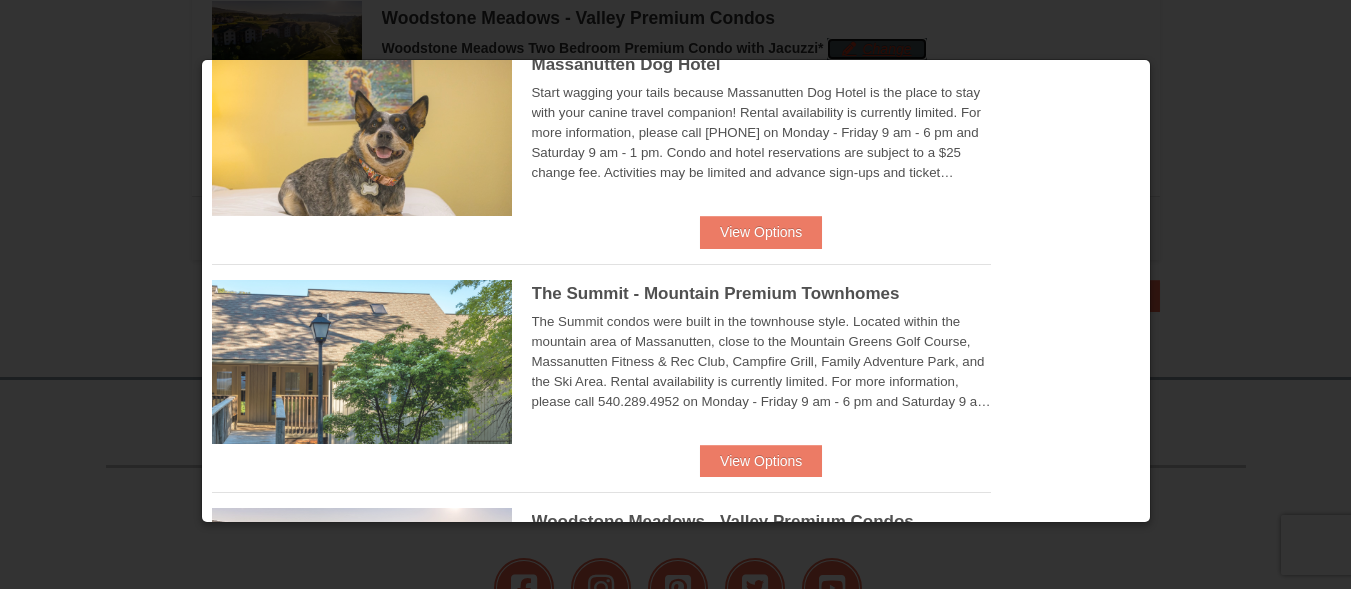 scroll, scrollTop: 656, scrollLeft: 0, axis: vertical 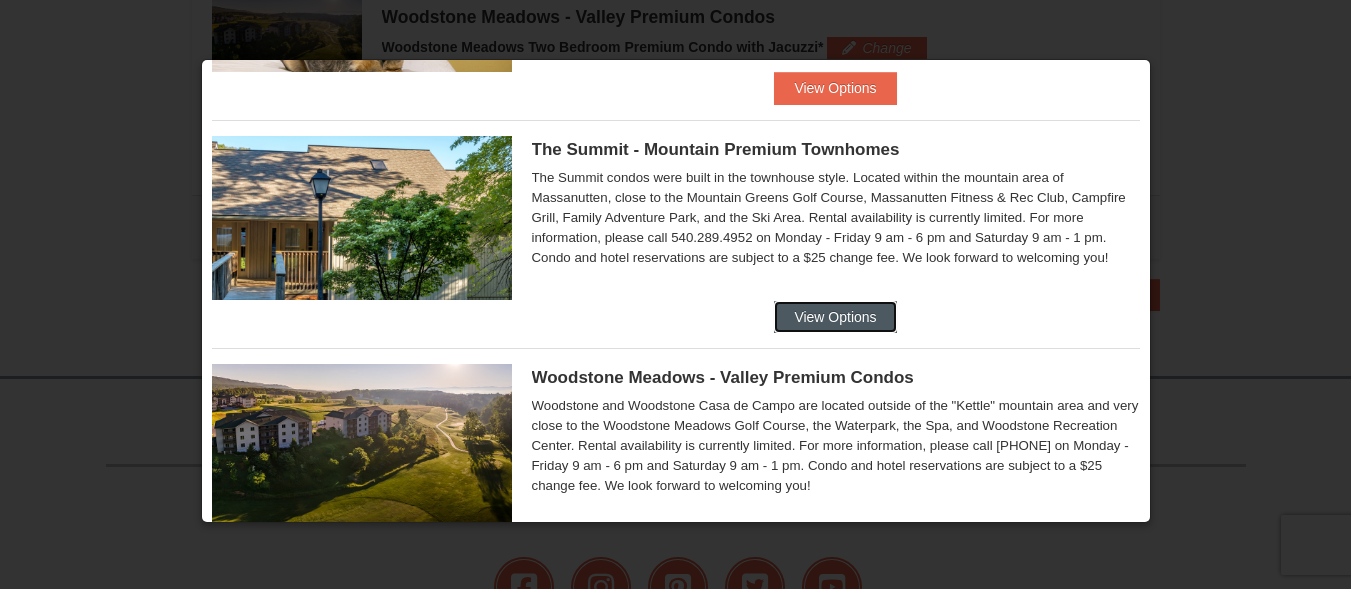 click on "View Options" at bounding box center (835, 317) 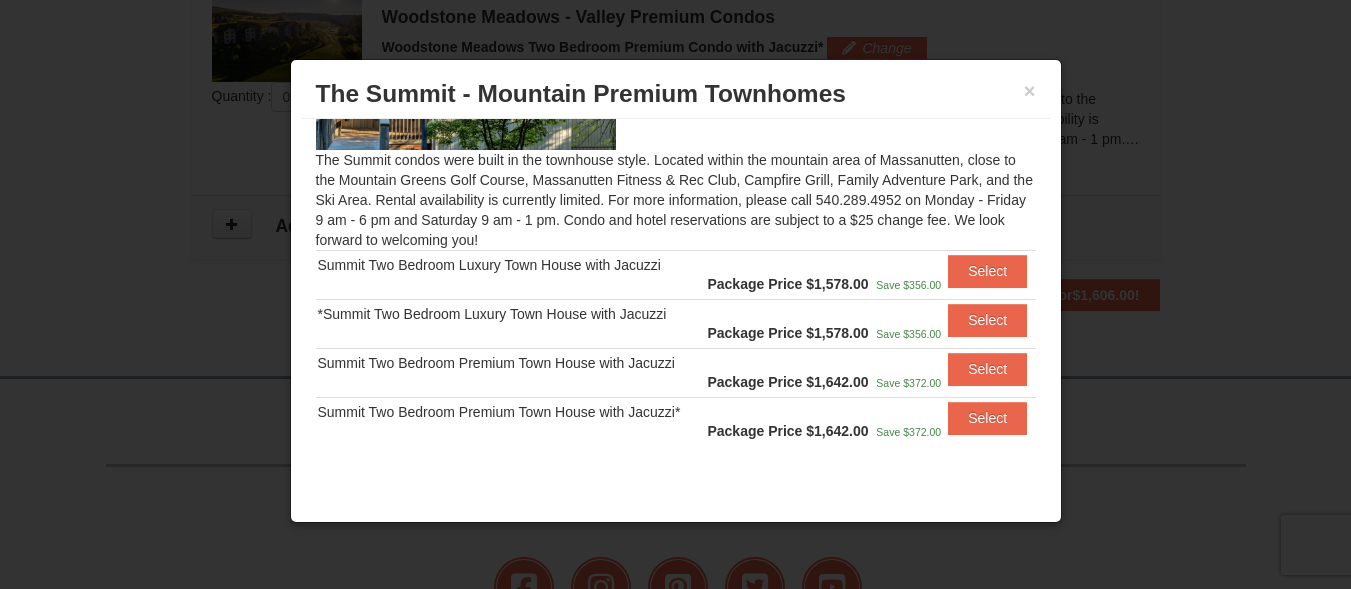 scroll, scrollTop: 149, scrollLeft: 0, axis: vertical 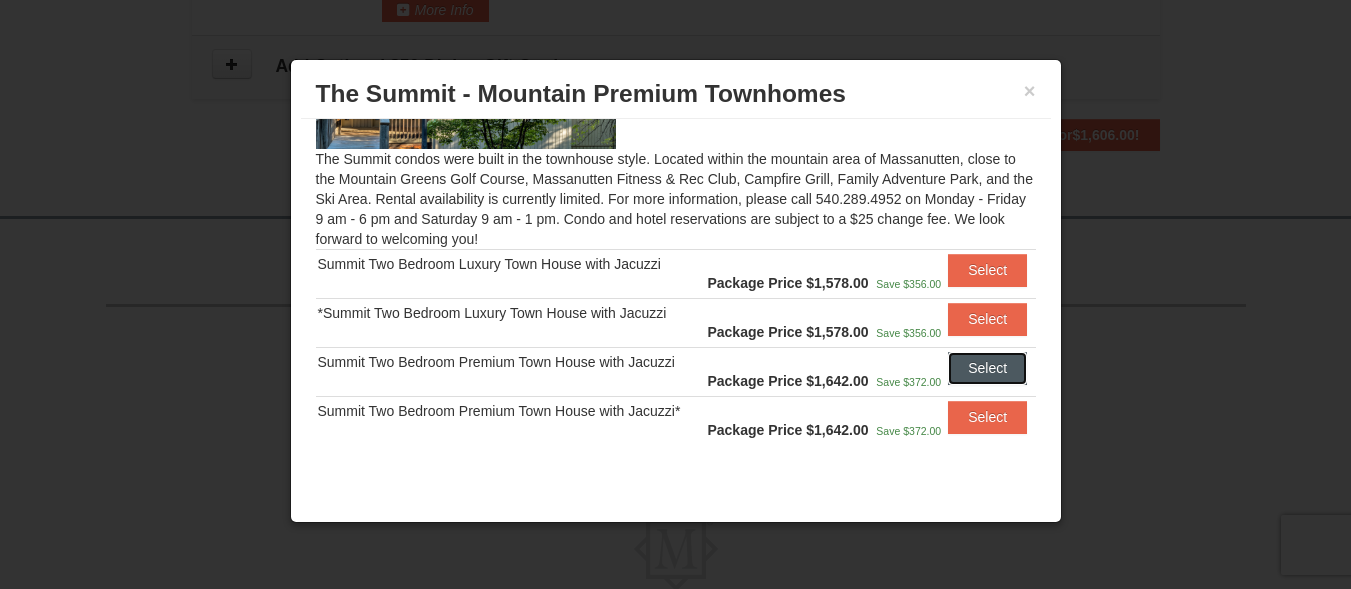 click on "Select" at bounding box center [987, 368] 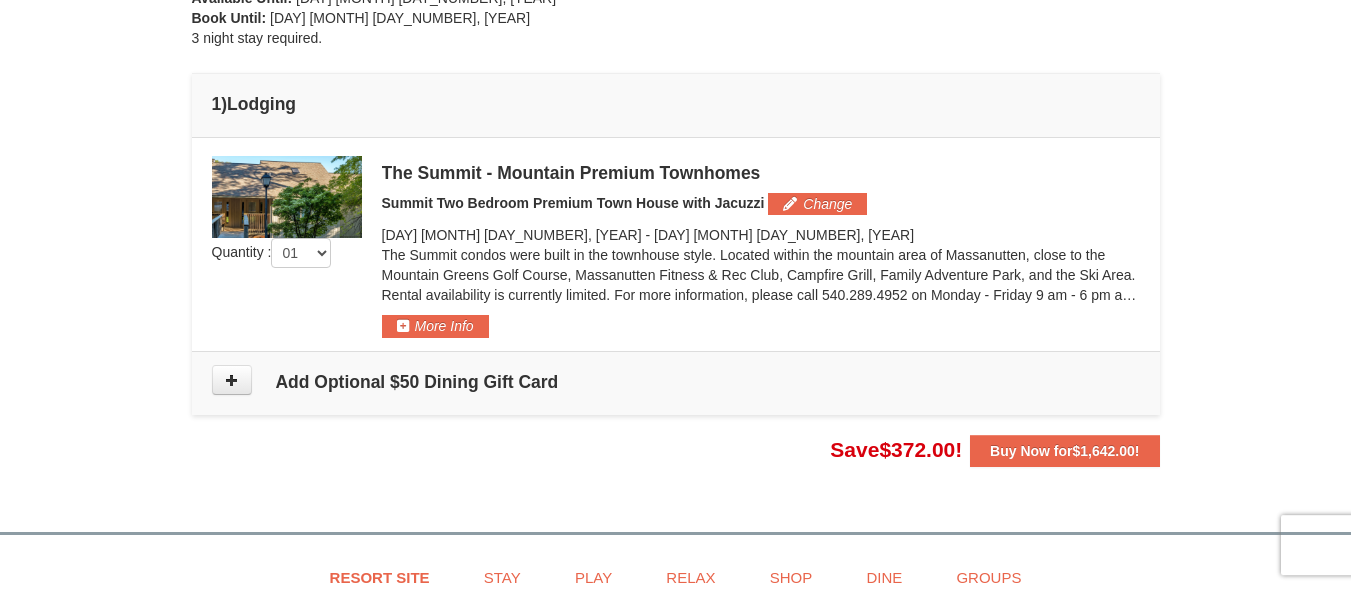 scroll, scrollTop: 496, scrollLeft: 0, axis: vertical 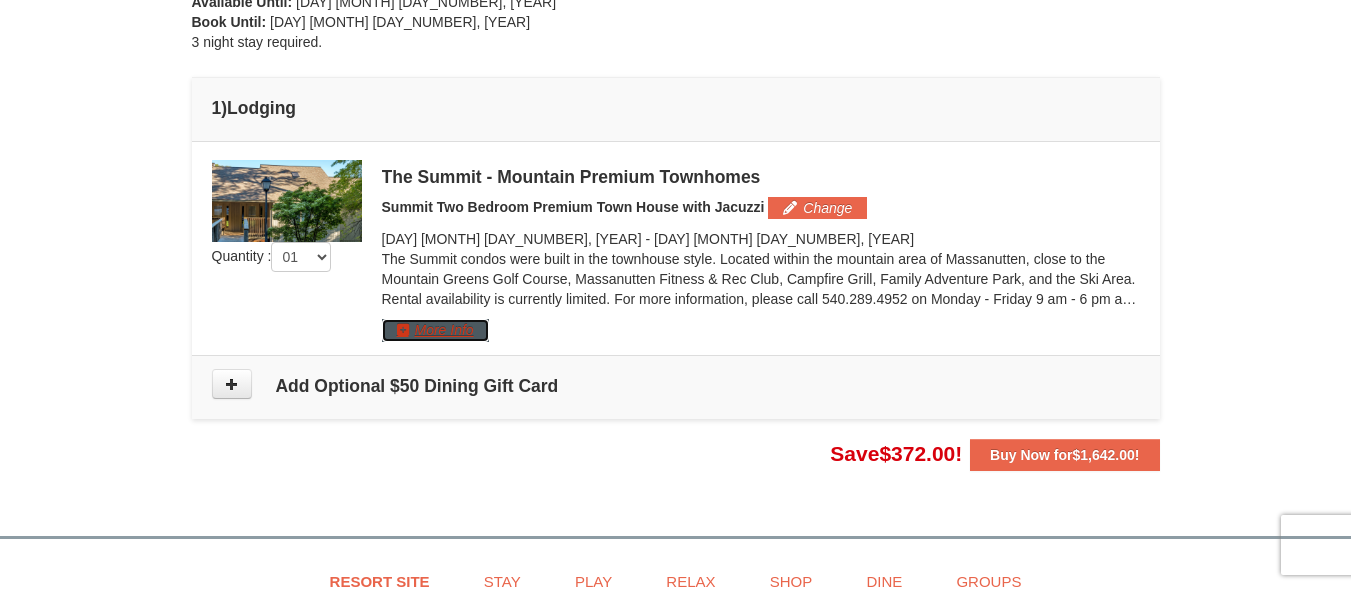 click on "More Info" at bounding box center (435, 330) 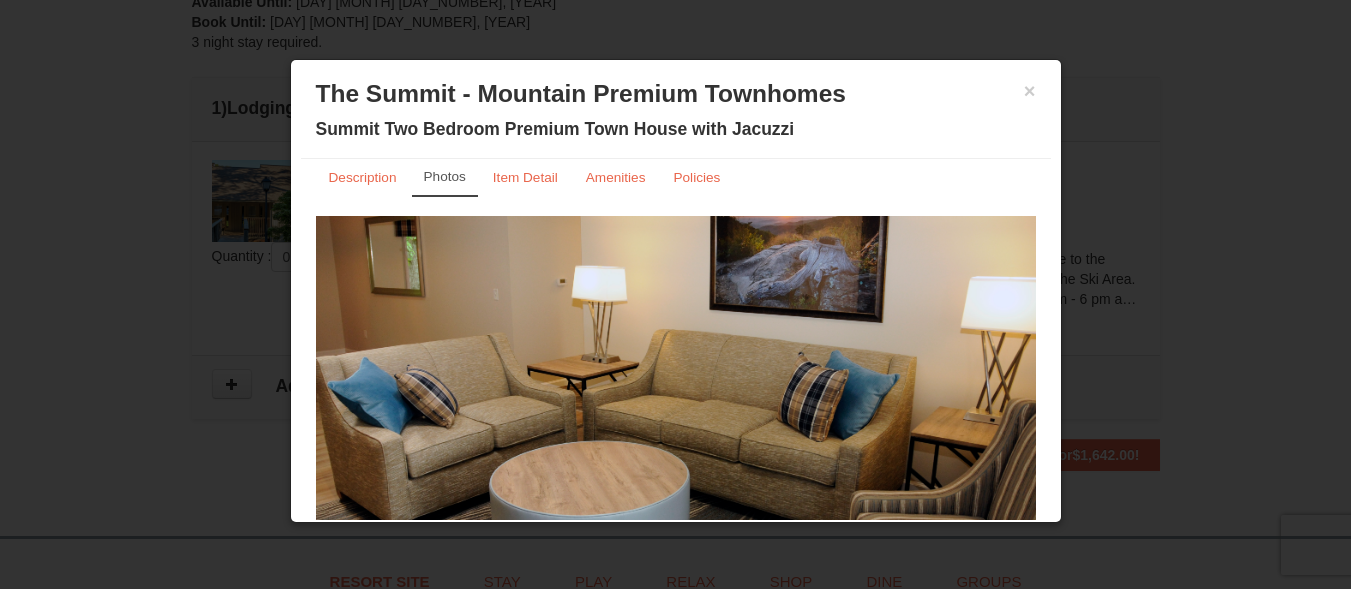 scroll, scrollTop: 0, scrollLeft: 0, axis: both 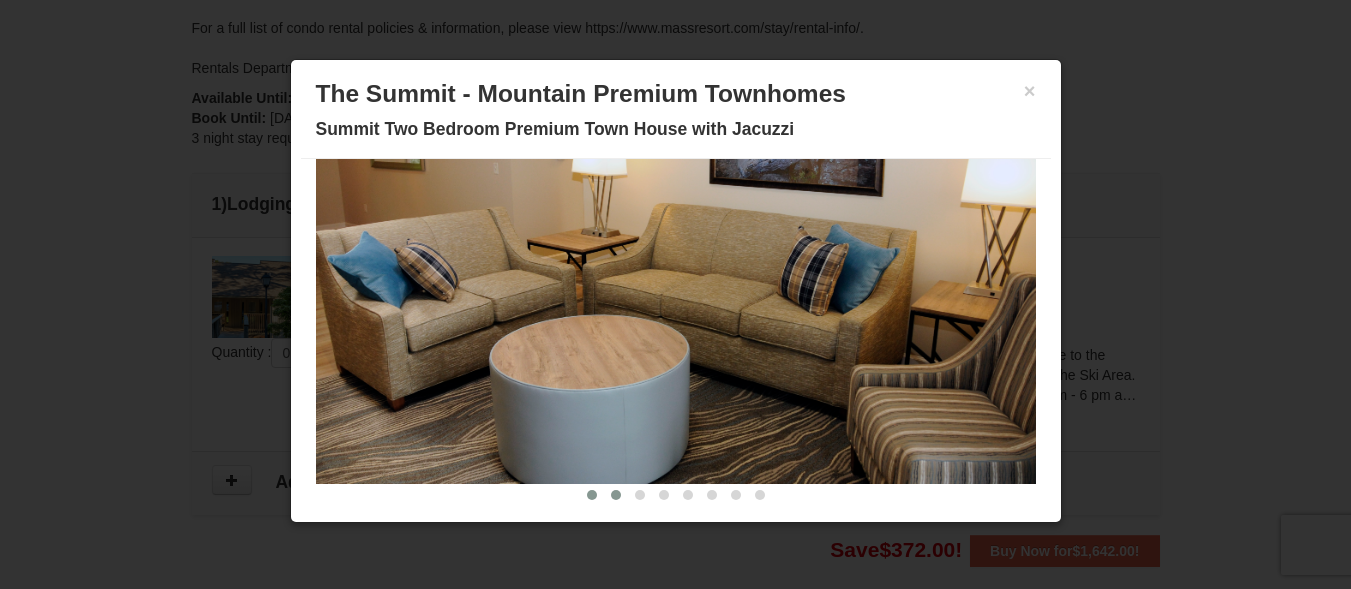 click at bounding box center (616, 495) 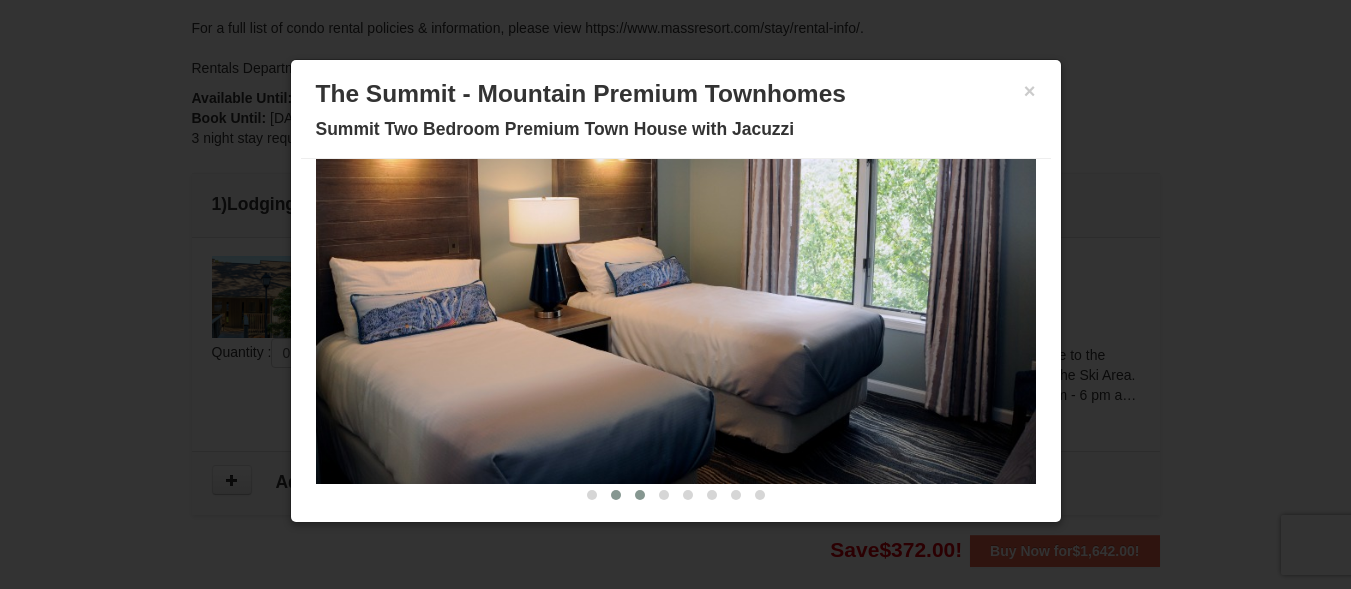 click at bounding box center [640, 495] 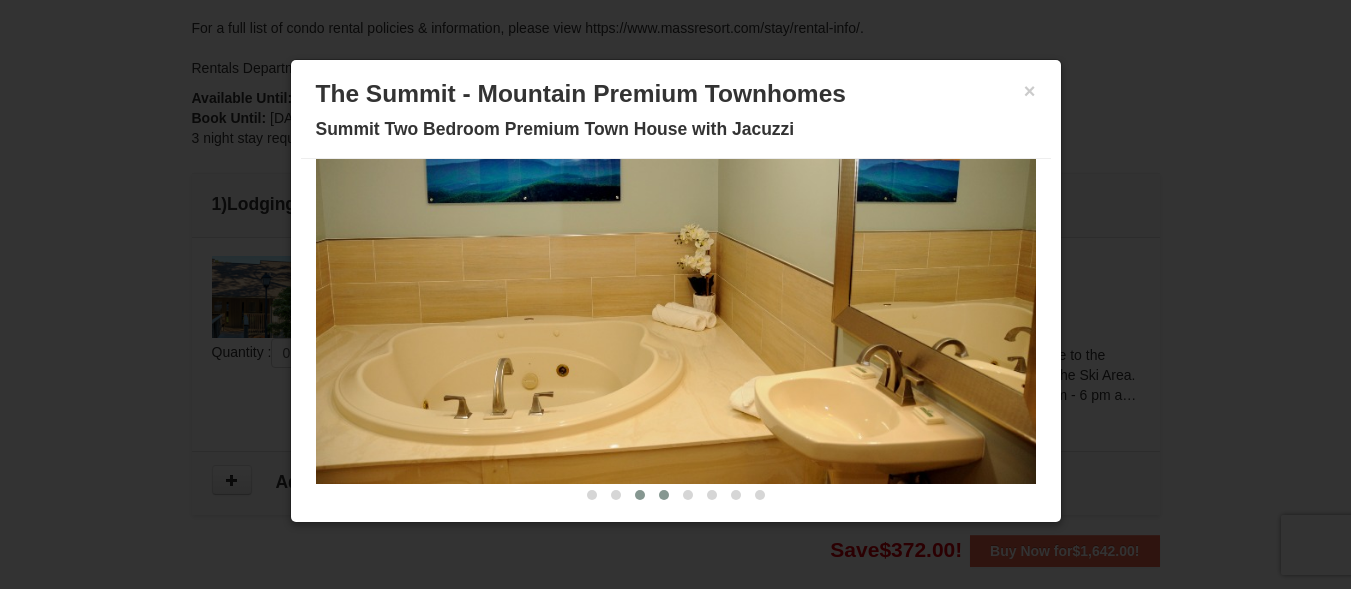 click at bounding box center [664, 495] 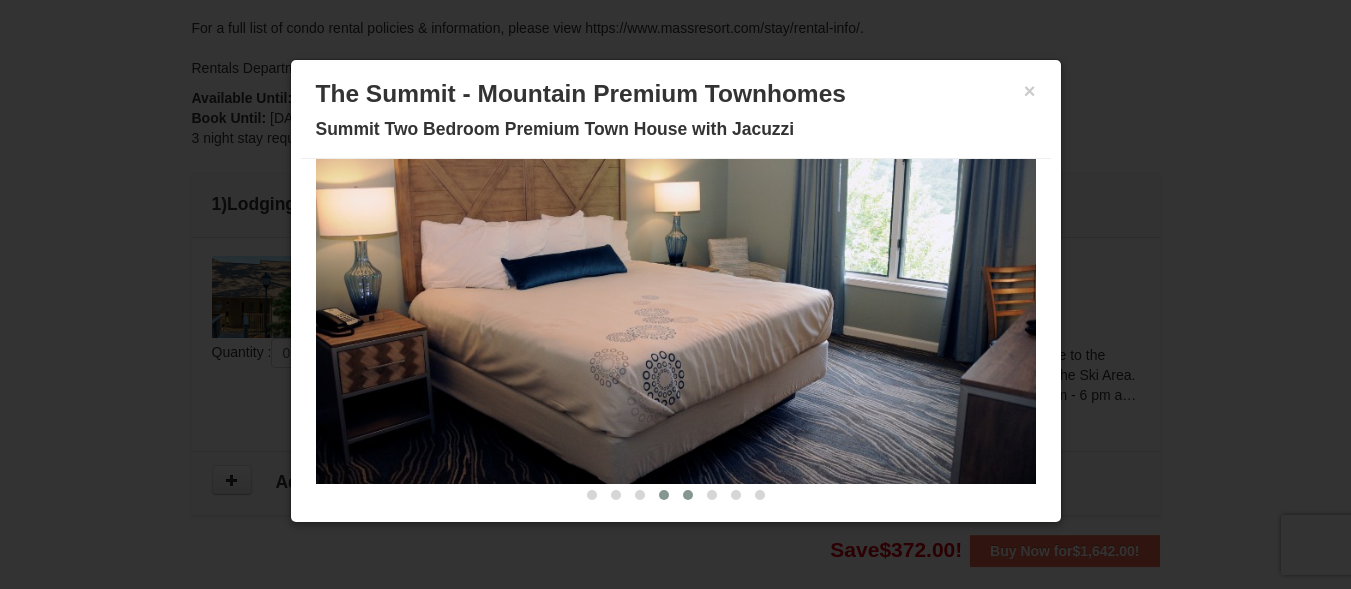click at bounding box center (688, 495) 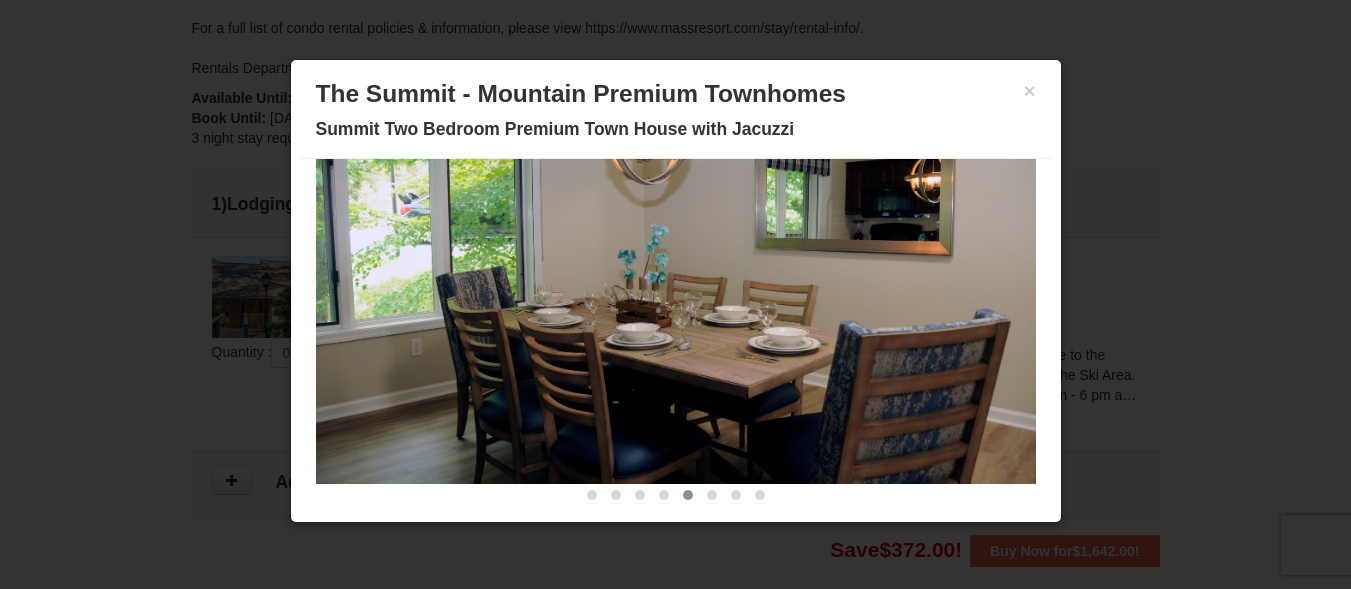click at bounding box center [688, 495] 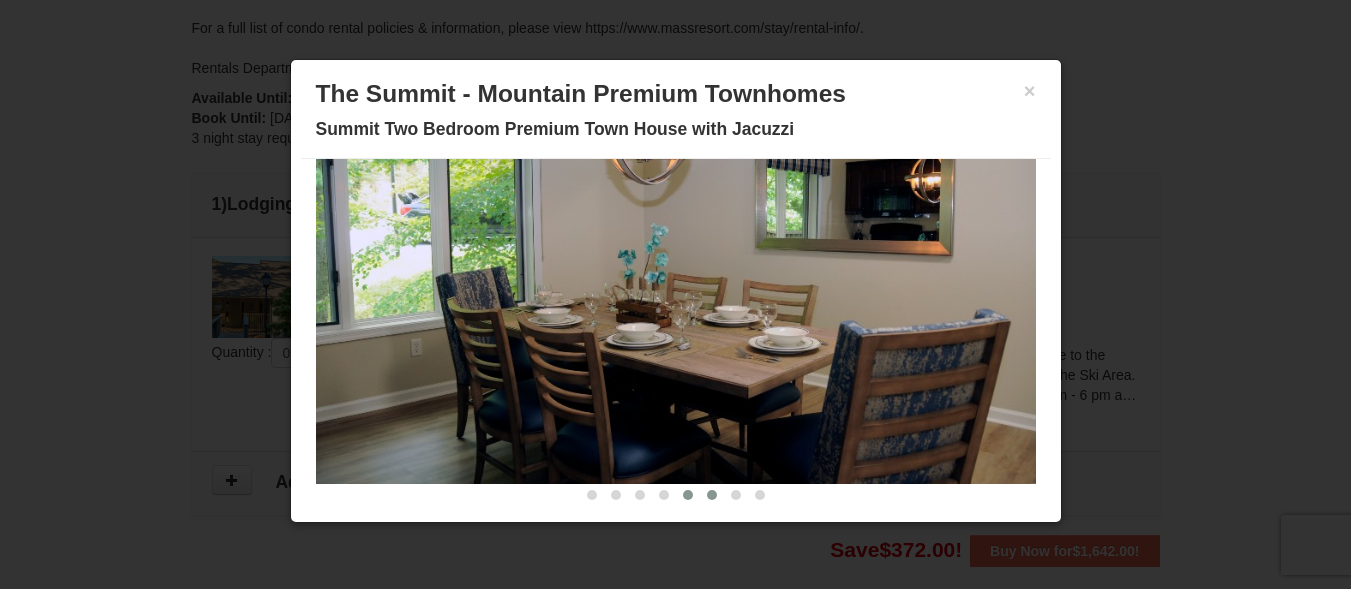 click at bounding box center [712, 495] 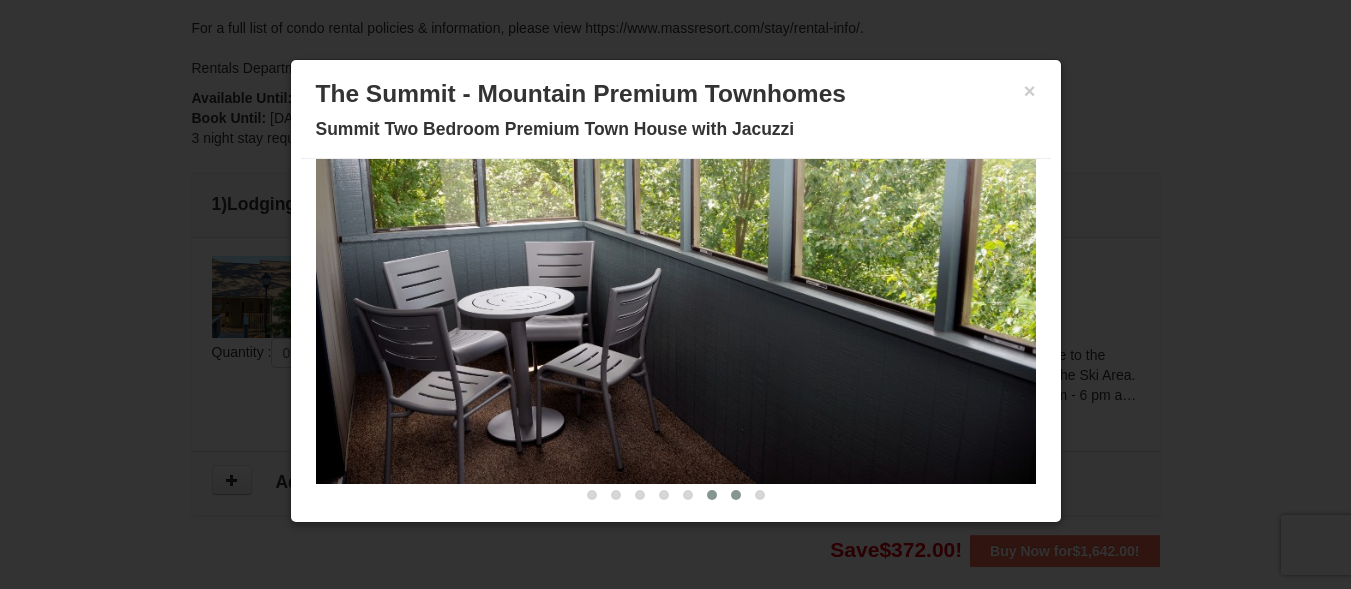 click at bounding box center (736, 495) 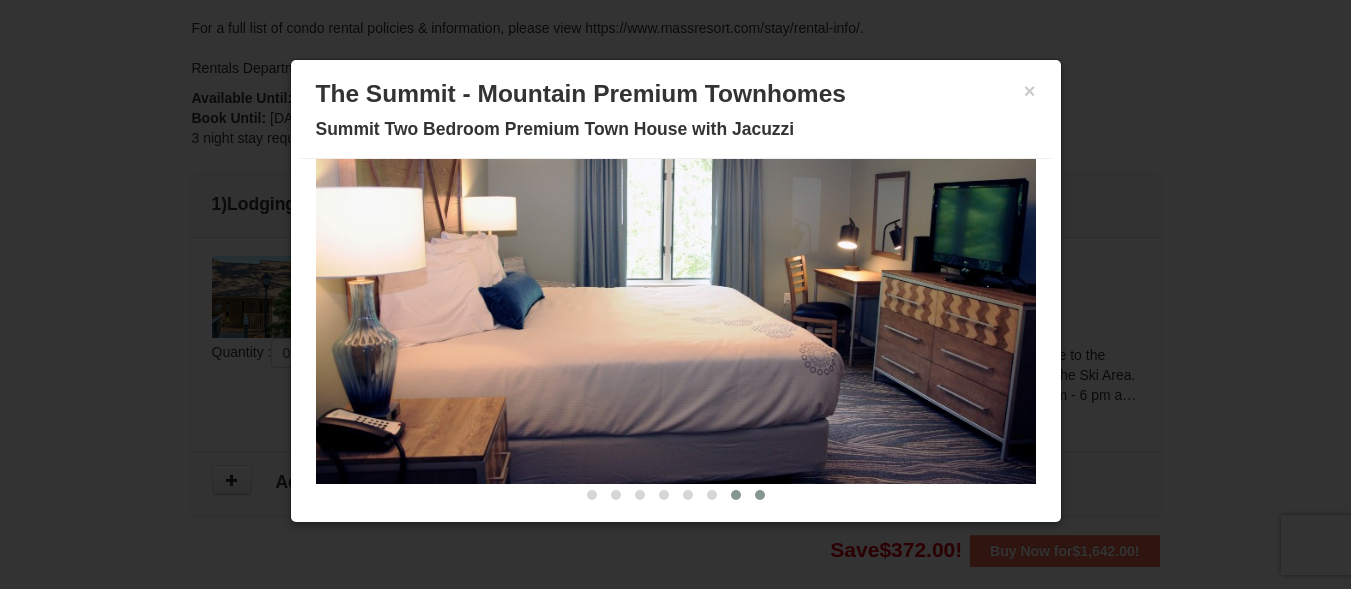 click at bounding box center [760, 495] 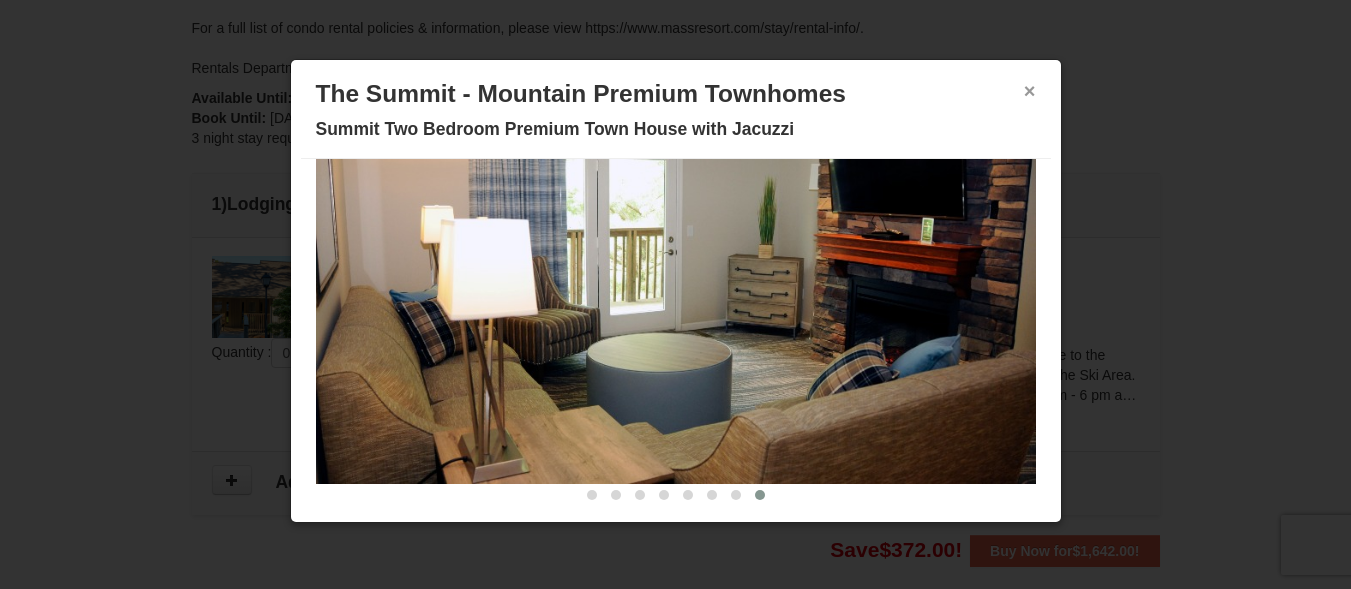 click on "×" at bounding box center (1030, 91) 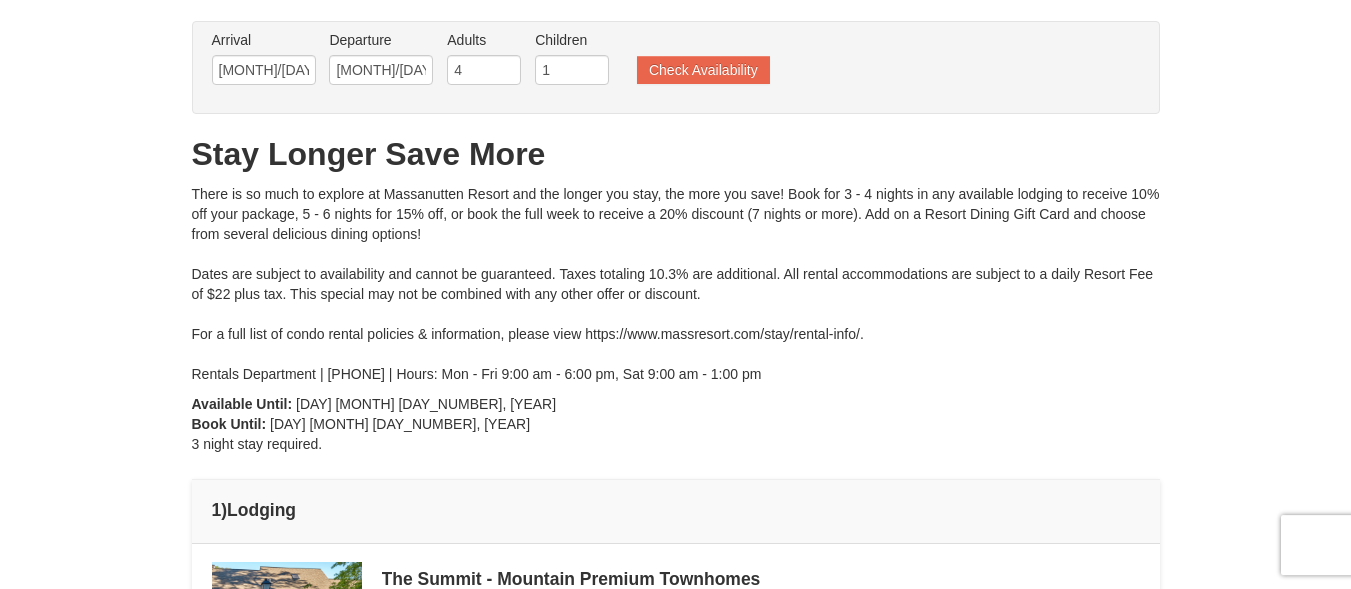 scroll, scrollTop: 0, scrollLeft: 0, axis: both 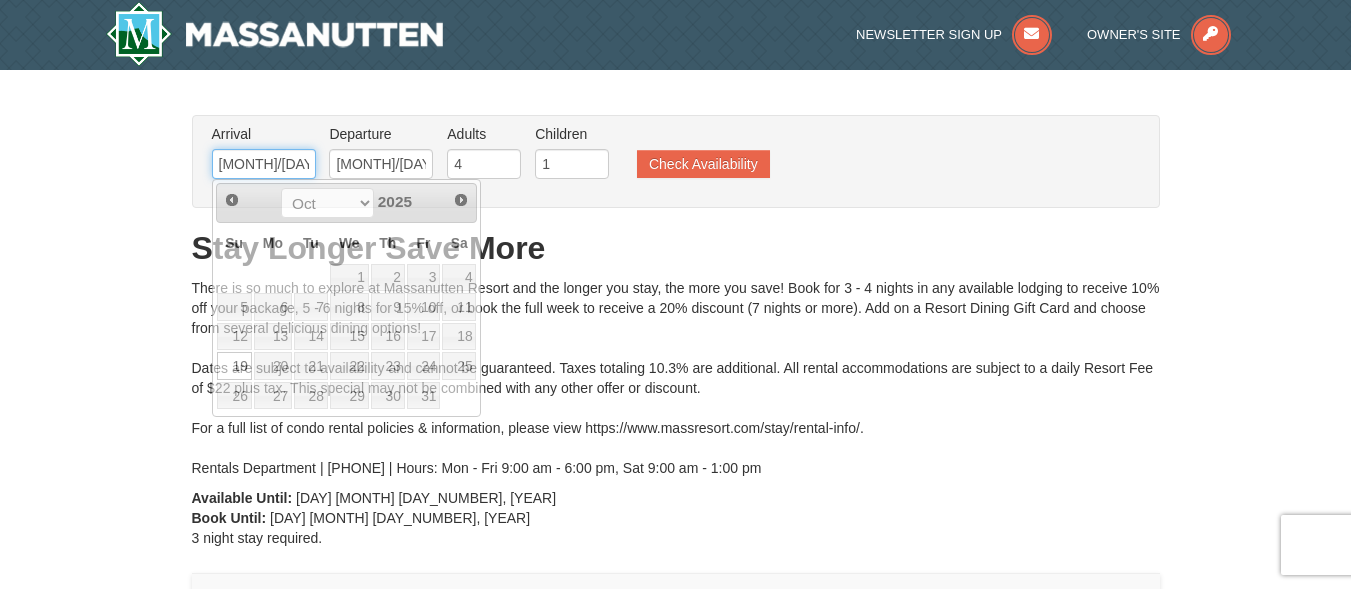 click on "[MONTH]/[DAY]/[YEAR]" at bounding box center [264, 164] 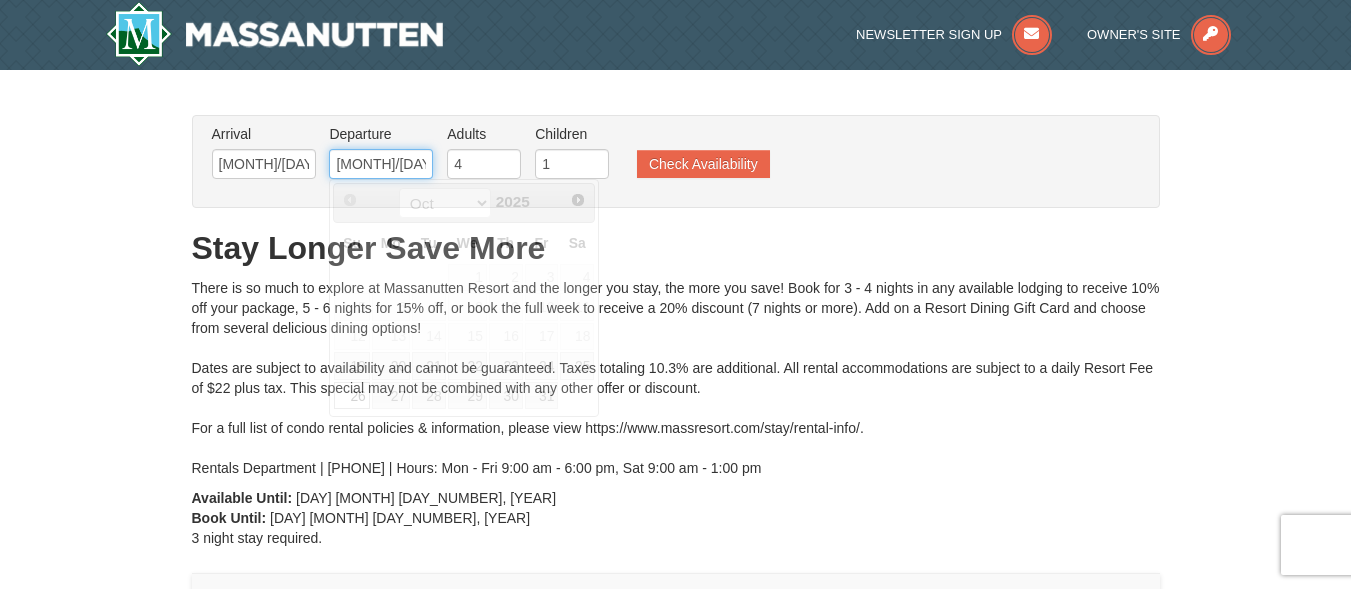 click on "10/26/2025" at bounding box center [381, 164] 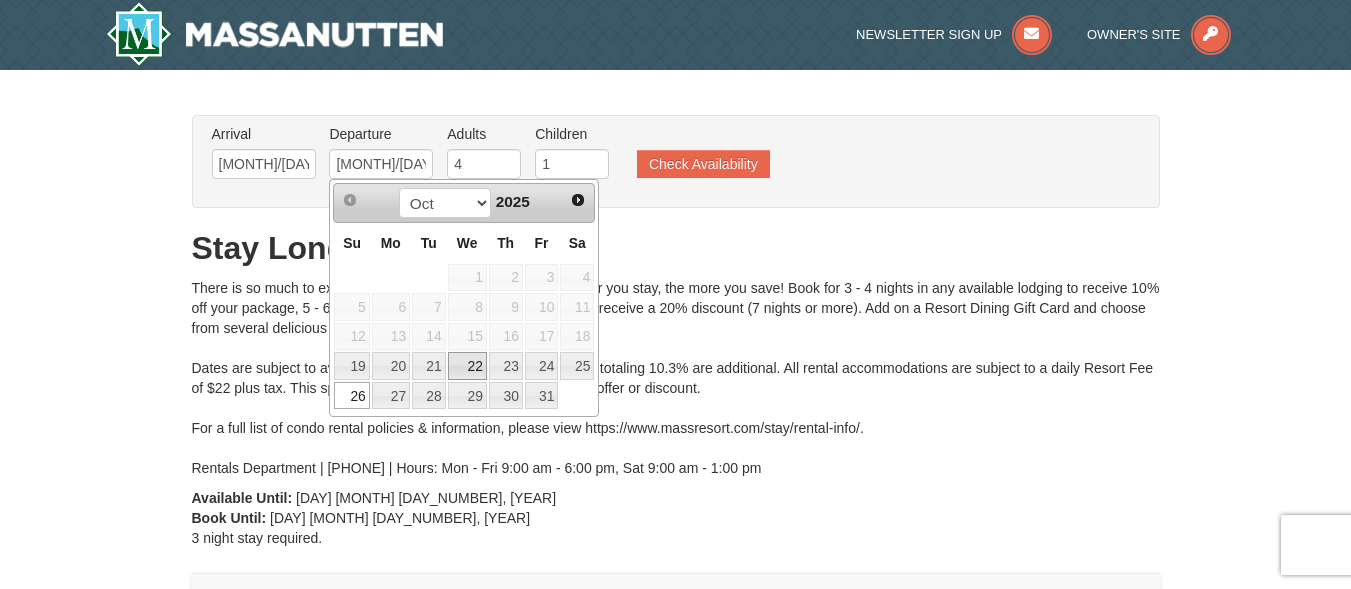 click on "22" at bounding box center (467, 366) 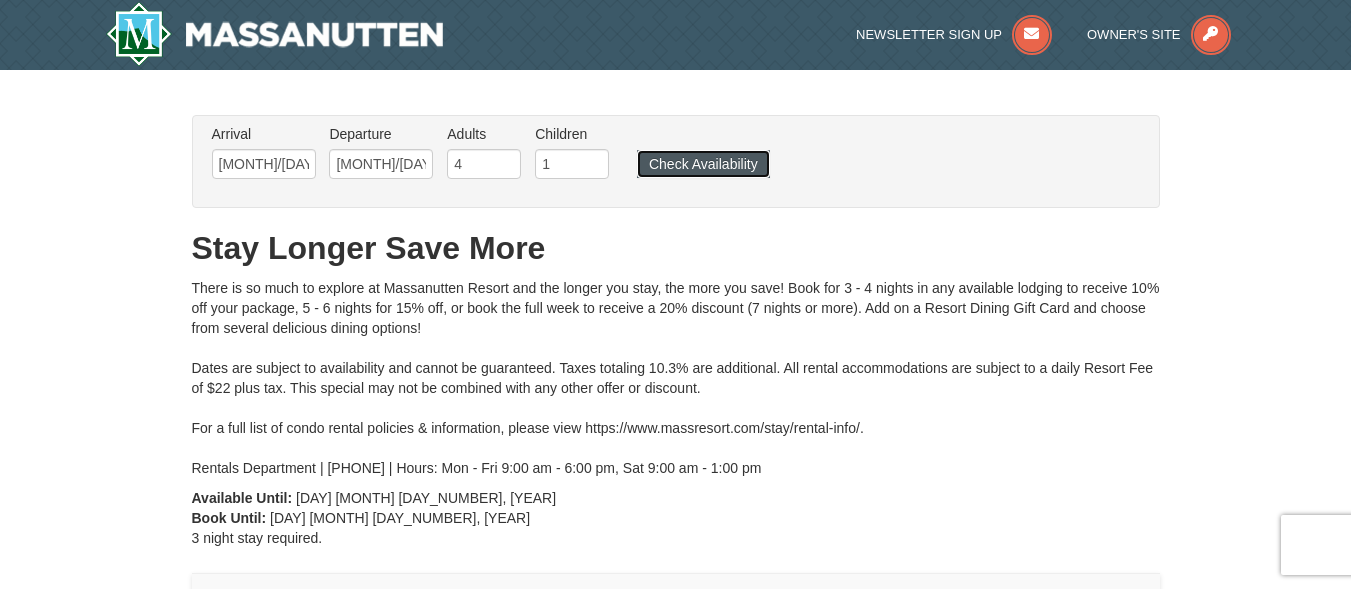 click on "Check Availability" at bounding box center (703, 164) 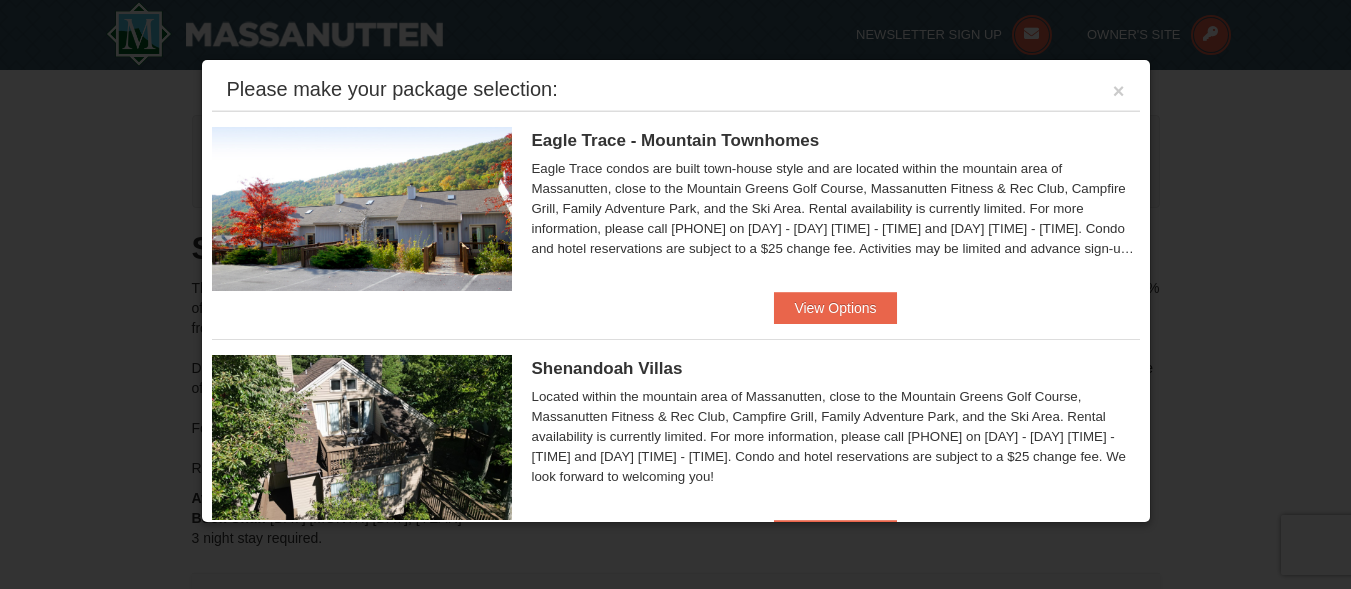 scroll, scrollTop: 652, scrollLeft: 0, axis: vertical 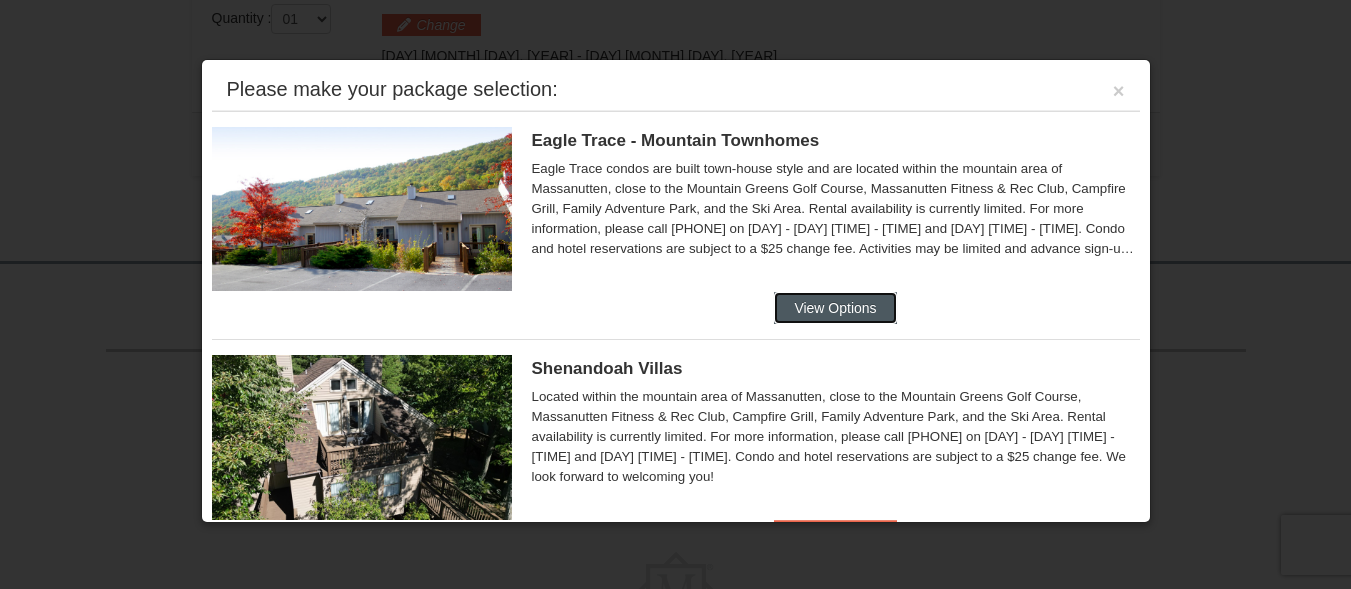 click on "View Options" at bounding box center [835, 308] 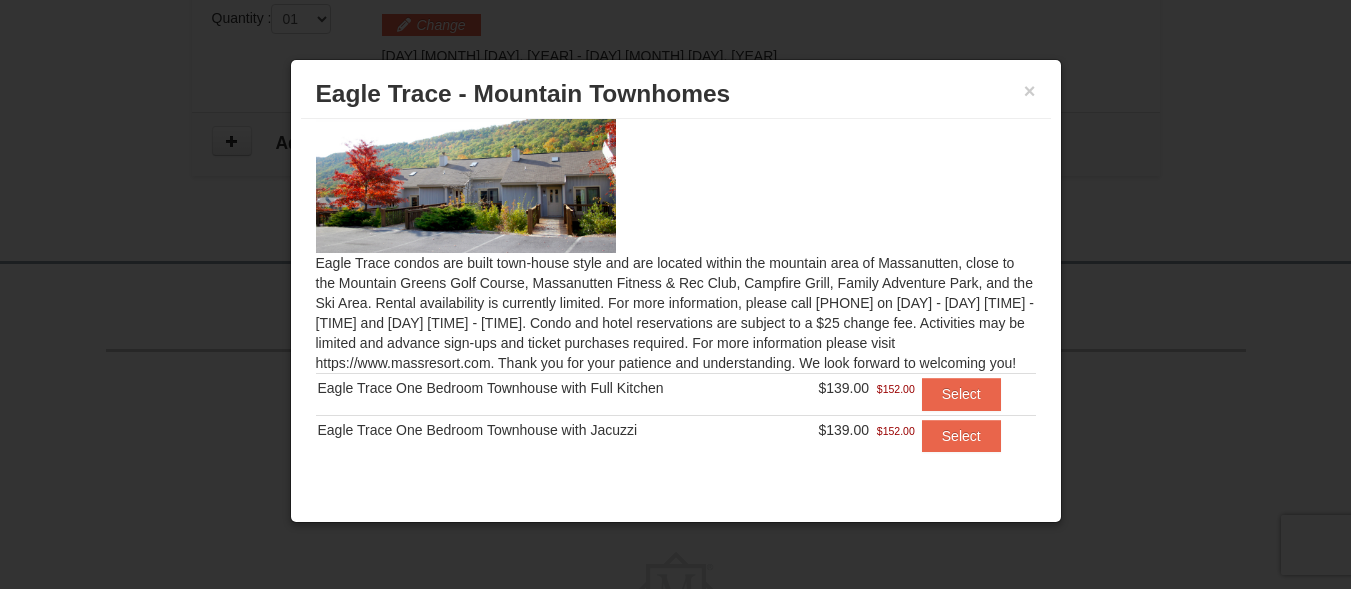 scroll, scrollTop: 56, scrollLeft: 0, axis: vertical 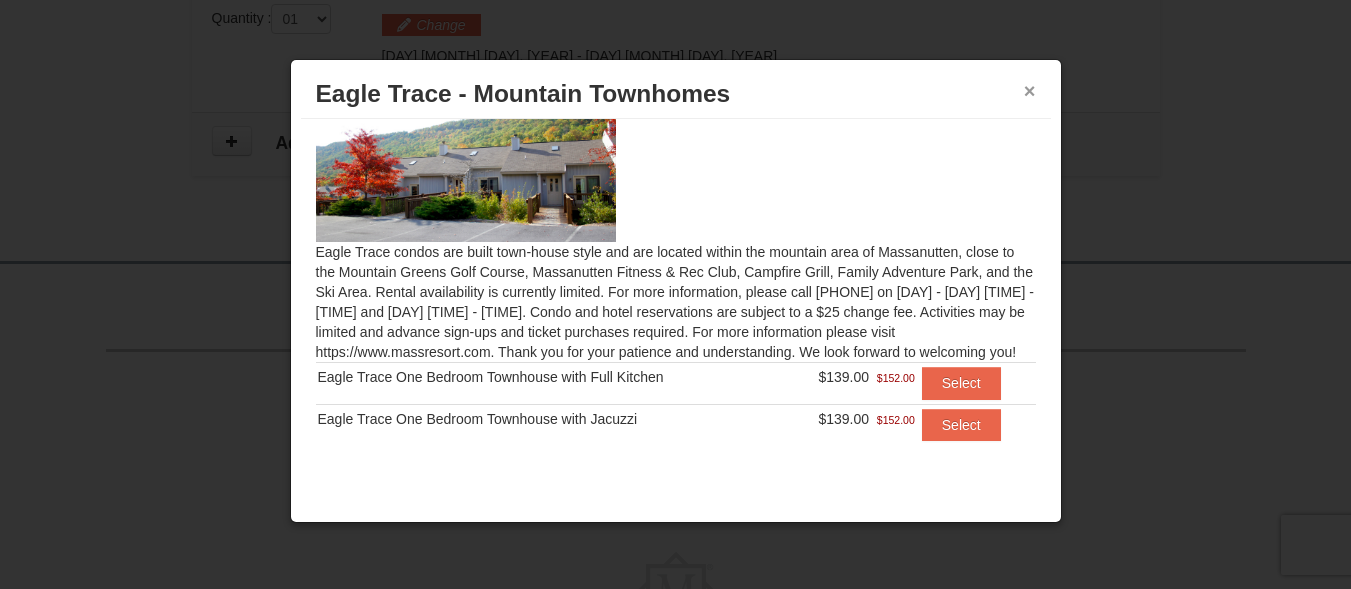 click on "×" at bounding box center (1030, 91) 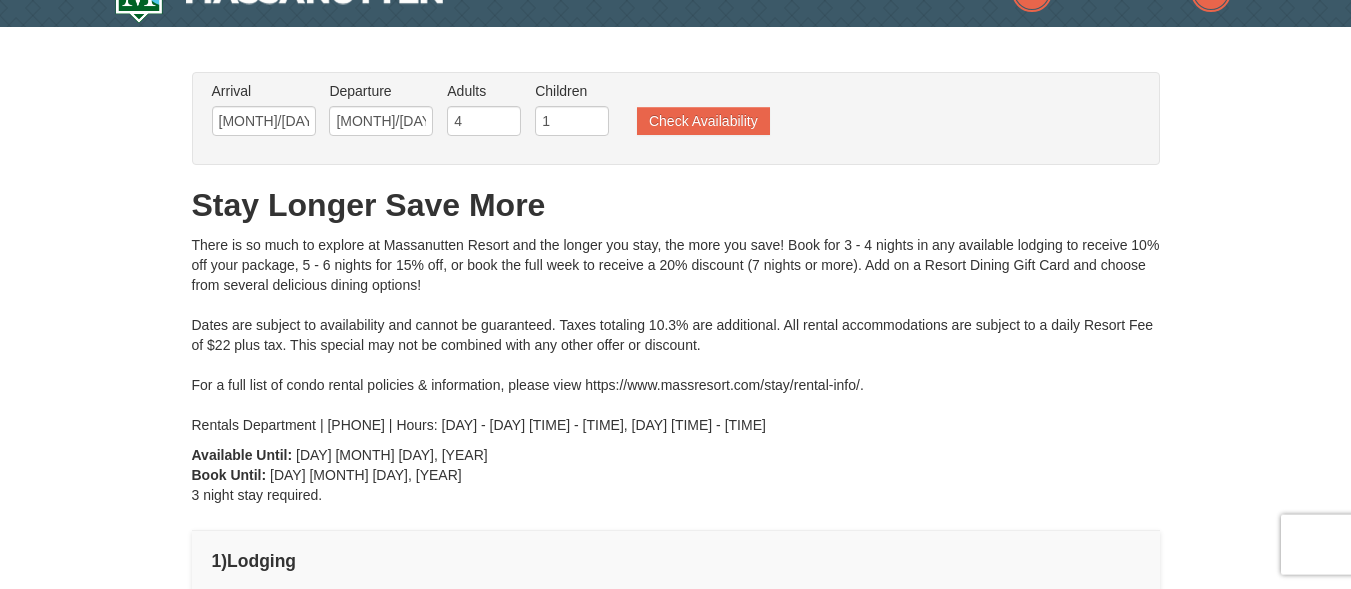 scroll, scrollTop: 28, scrollLeft: 0, axis: vertical 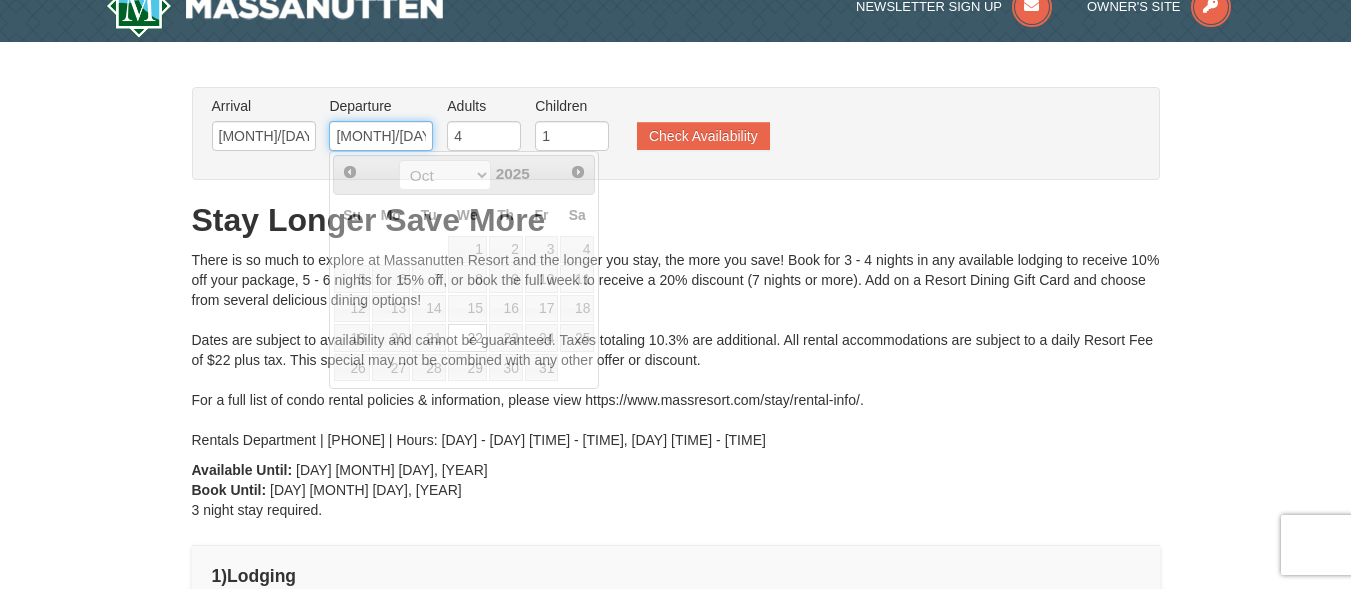 click on "10/22/2025" at bounding box center [381, 136] 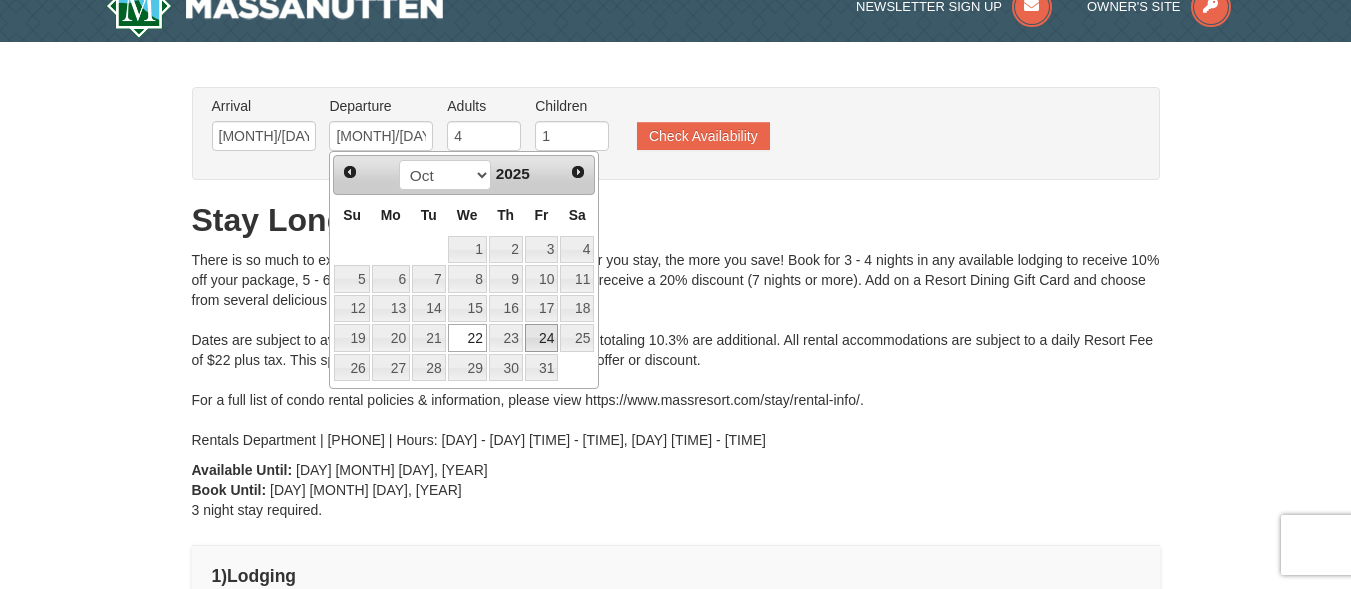 click on "24" at bounding box center (542, 338) 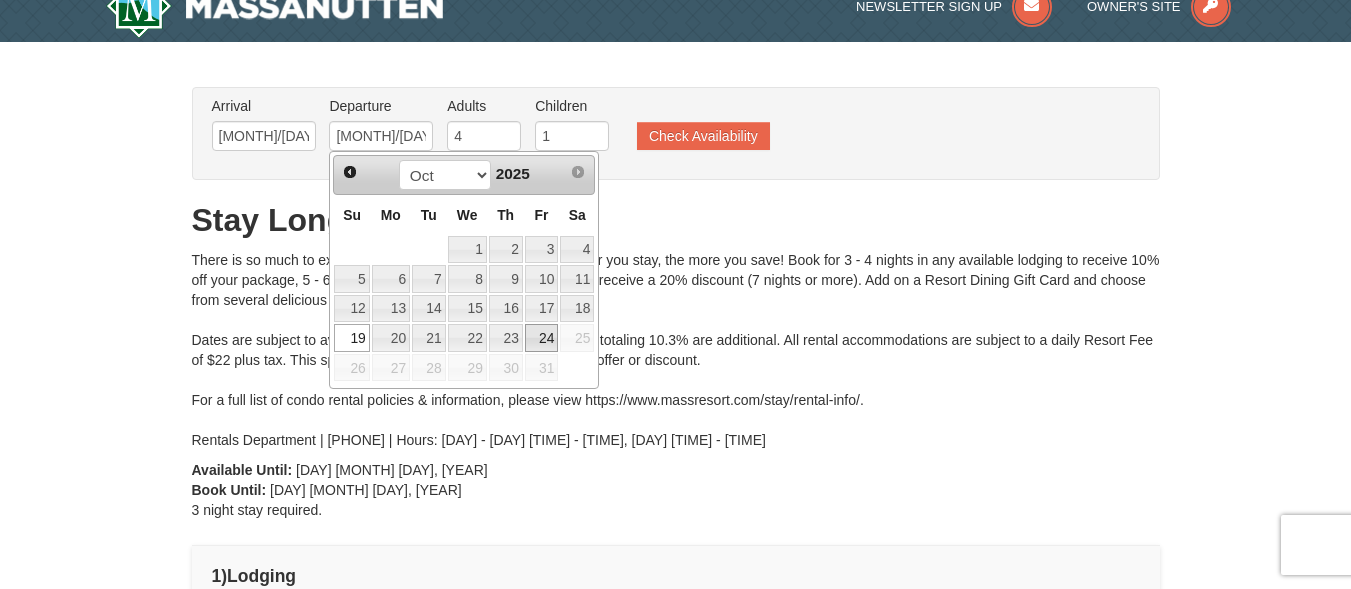 type on "[MONTH]/[DAY]/[YEAR]" 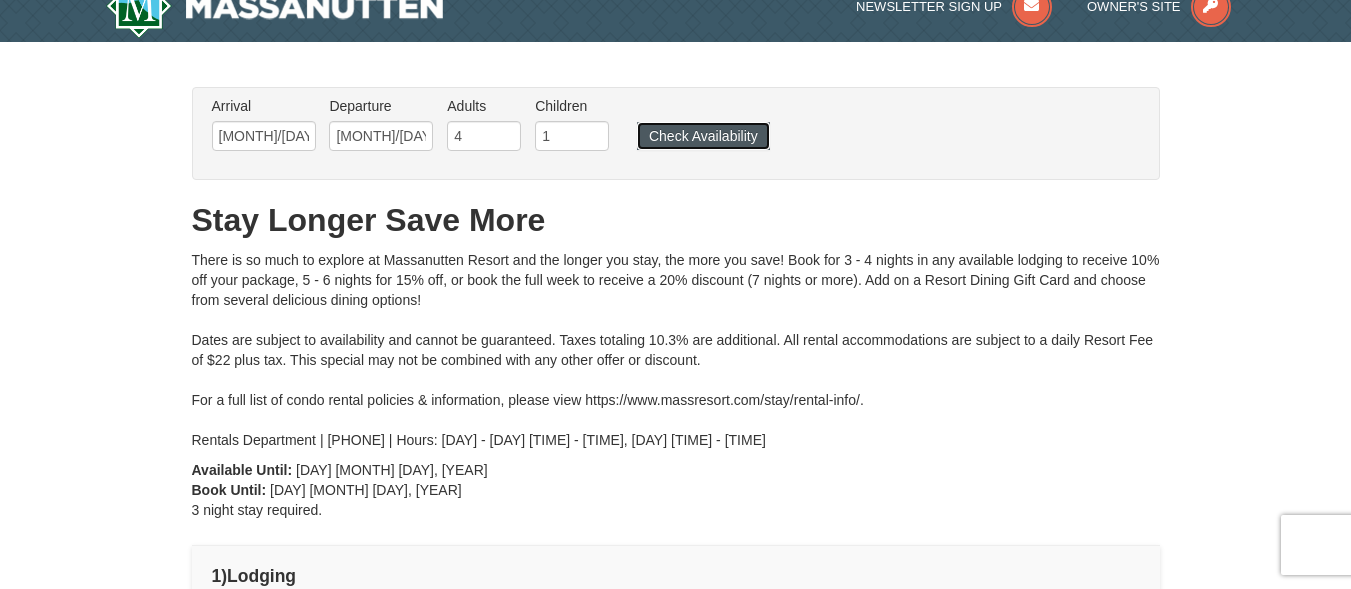 click on "Check Availability" at bounding box center (703, 136) 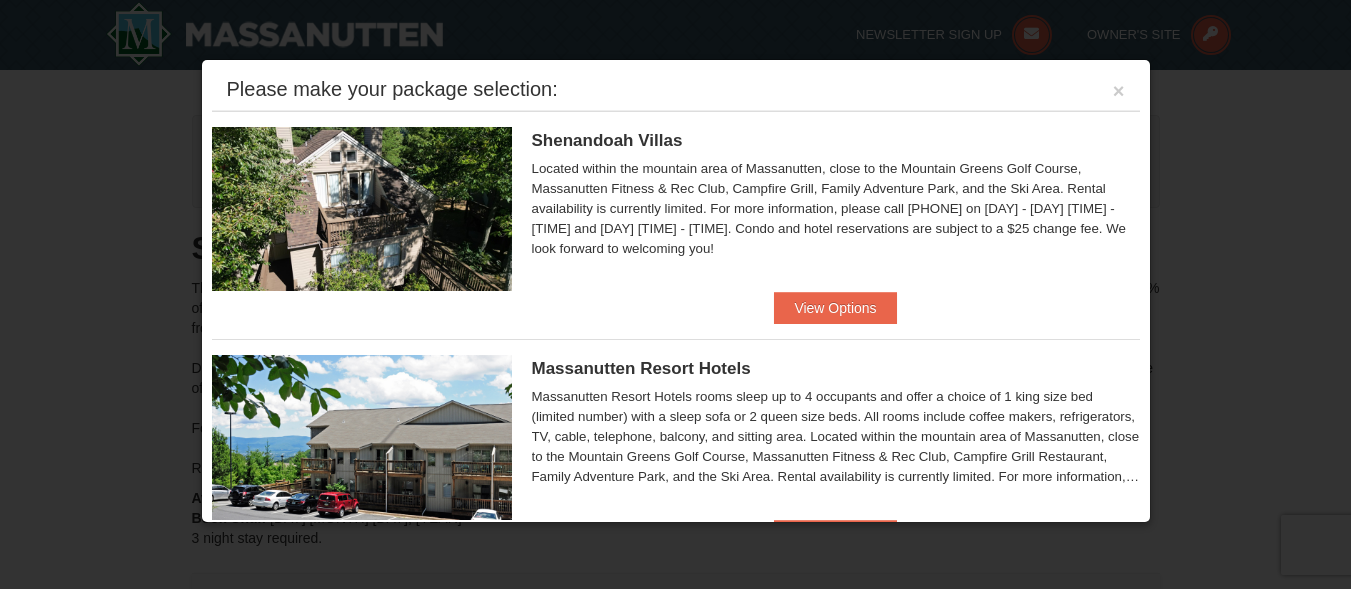 scroll, scrollTop: 651, scrollLeft: 0, axis: vertical 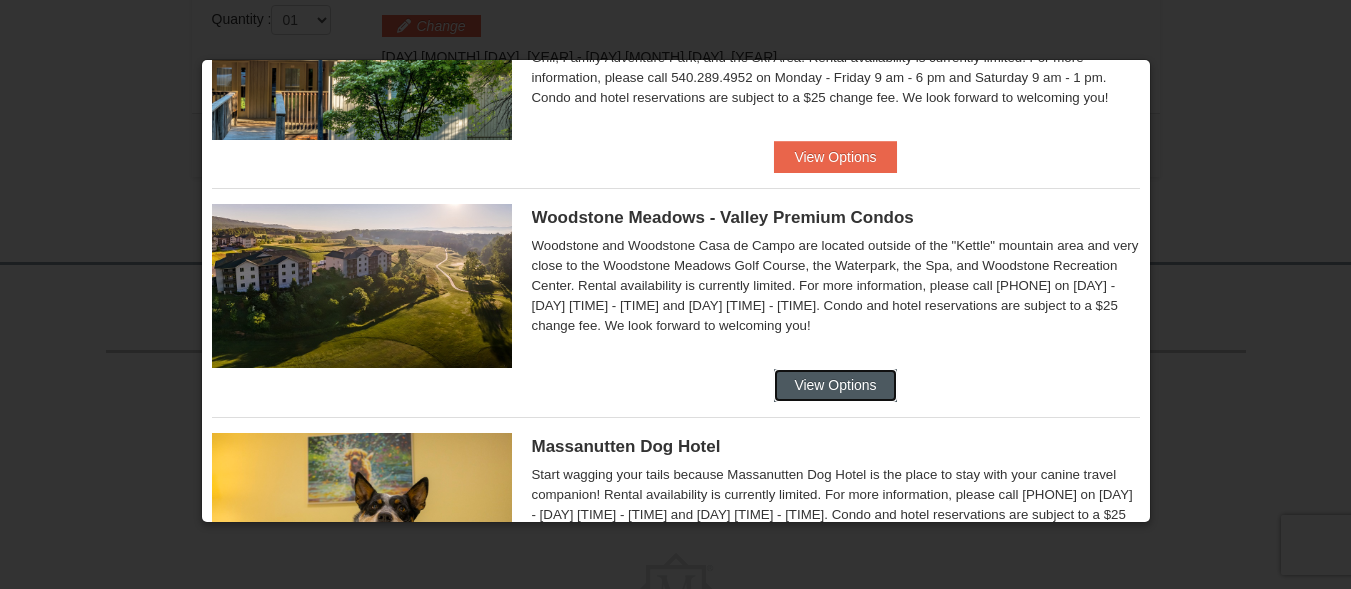 click on "View Options" at bounding box center (835, 385) 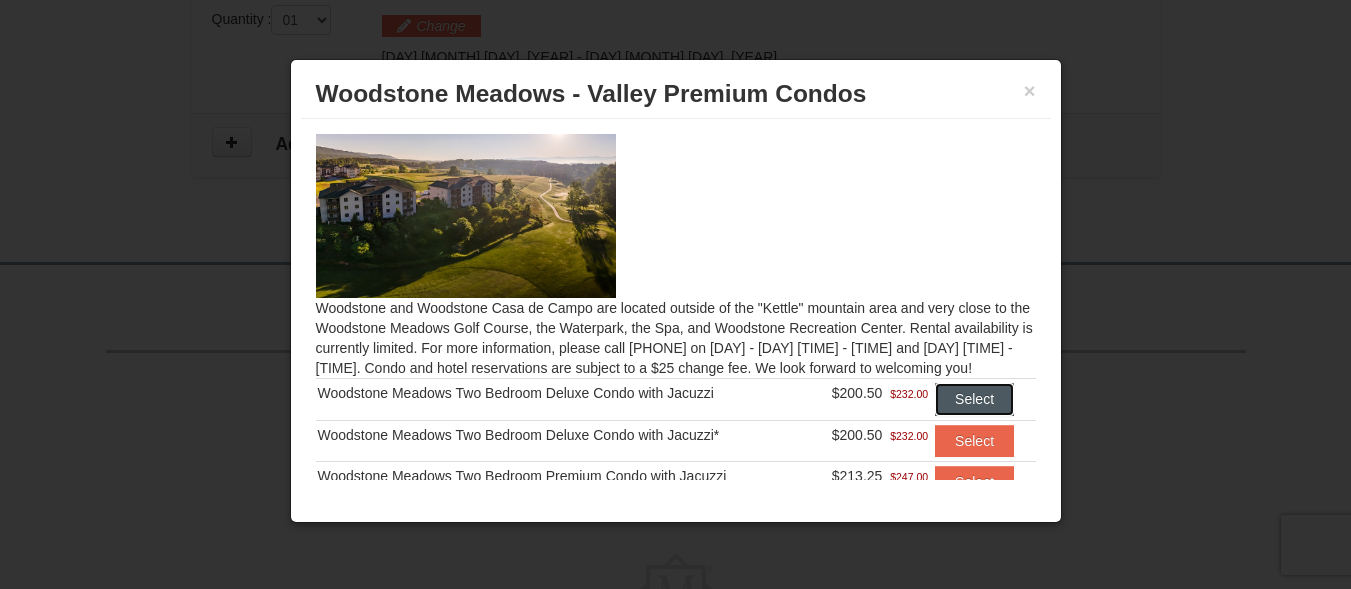 click on "Select" at bounding box center (974, 399) 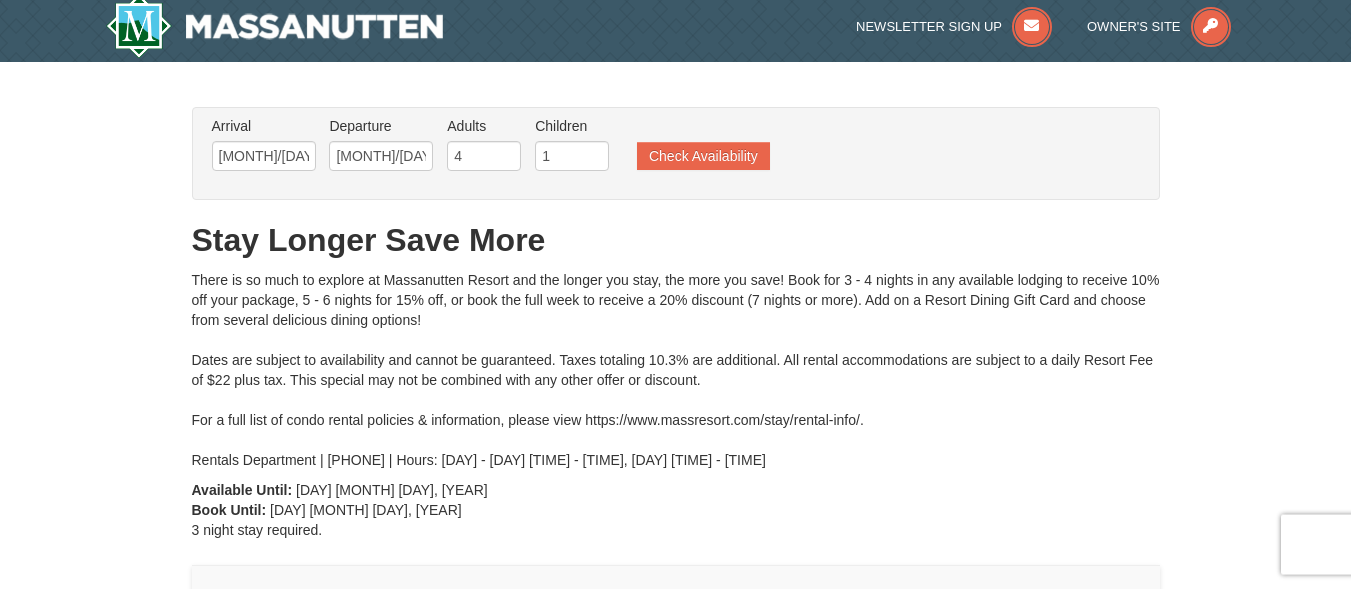 scroll, scrollTop: 0, scrollLeft: 0, axis: both 